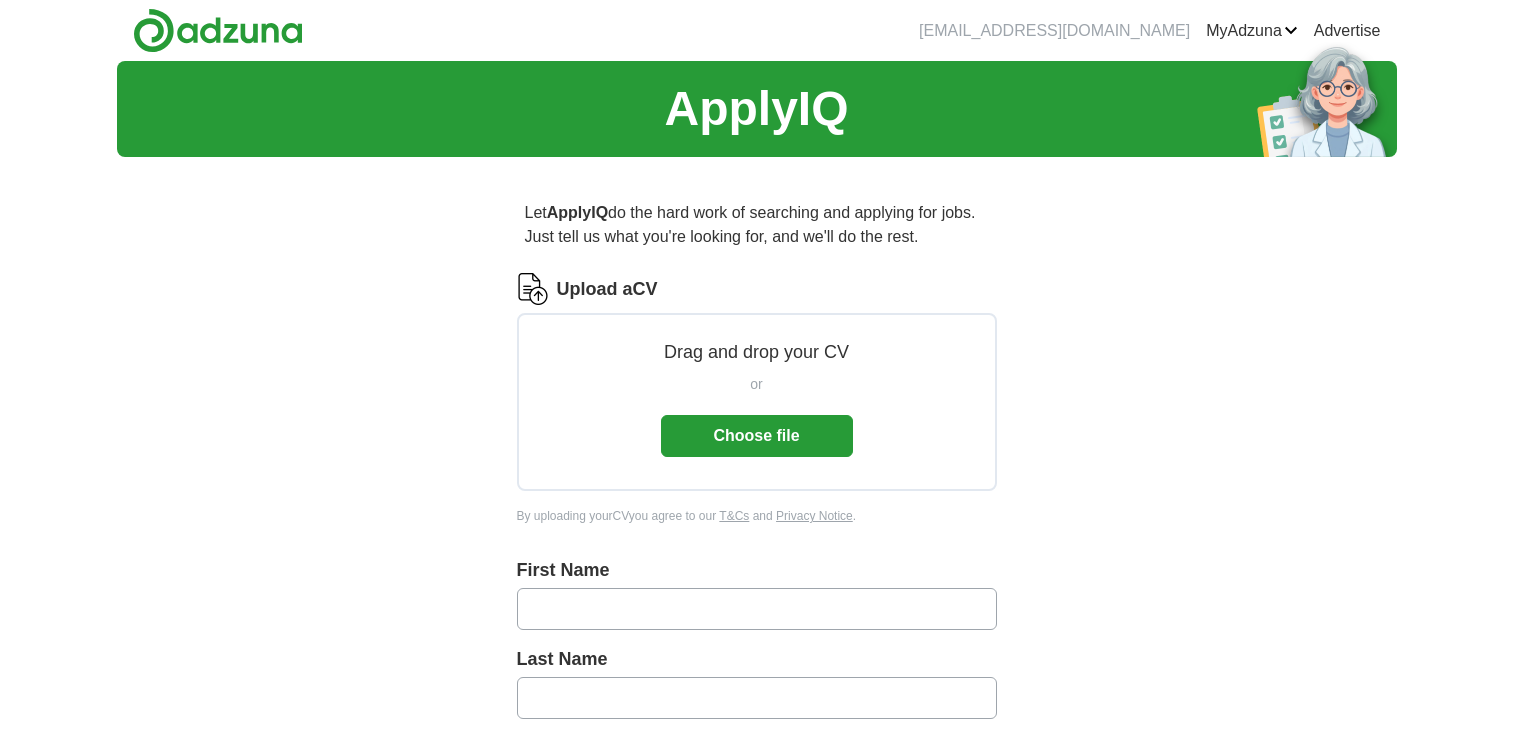 scroll, scrollTop: 0, scrollLeft: 0, axis: both 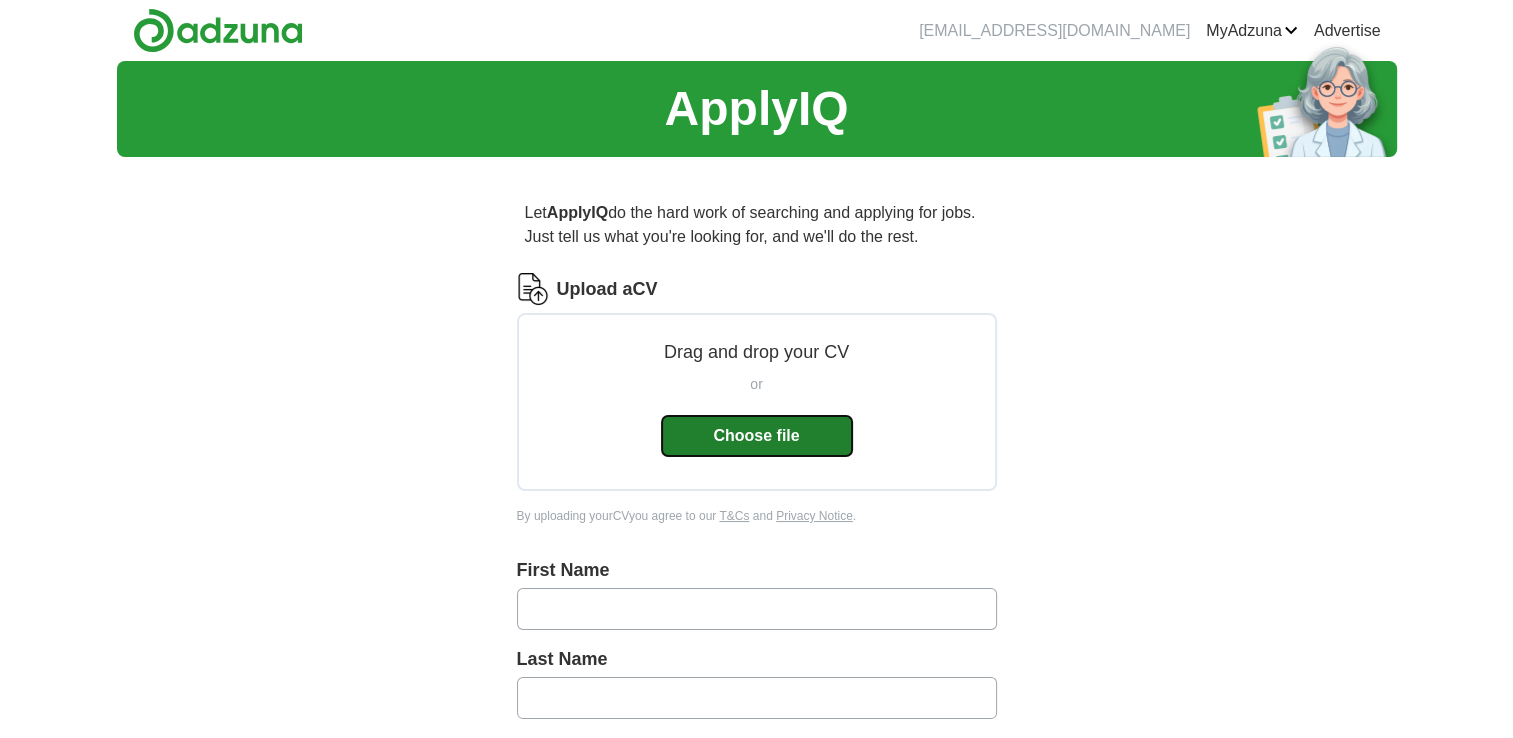 click on "Choose file" at bounding box center [757, 436] 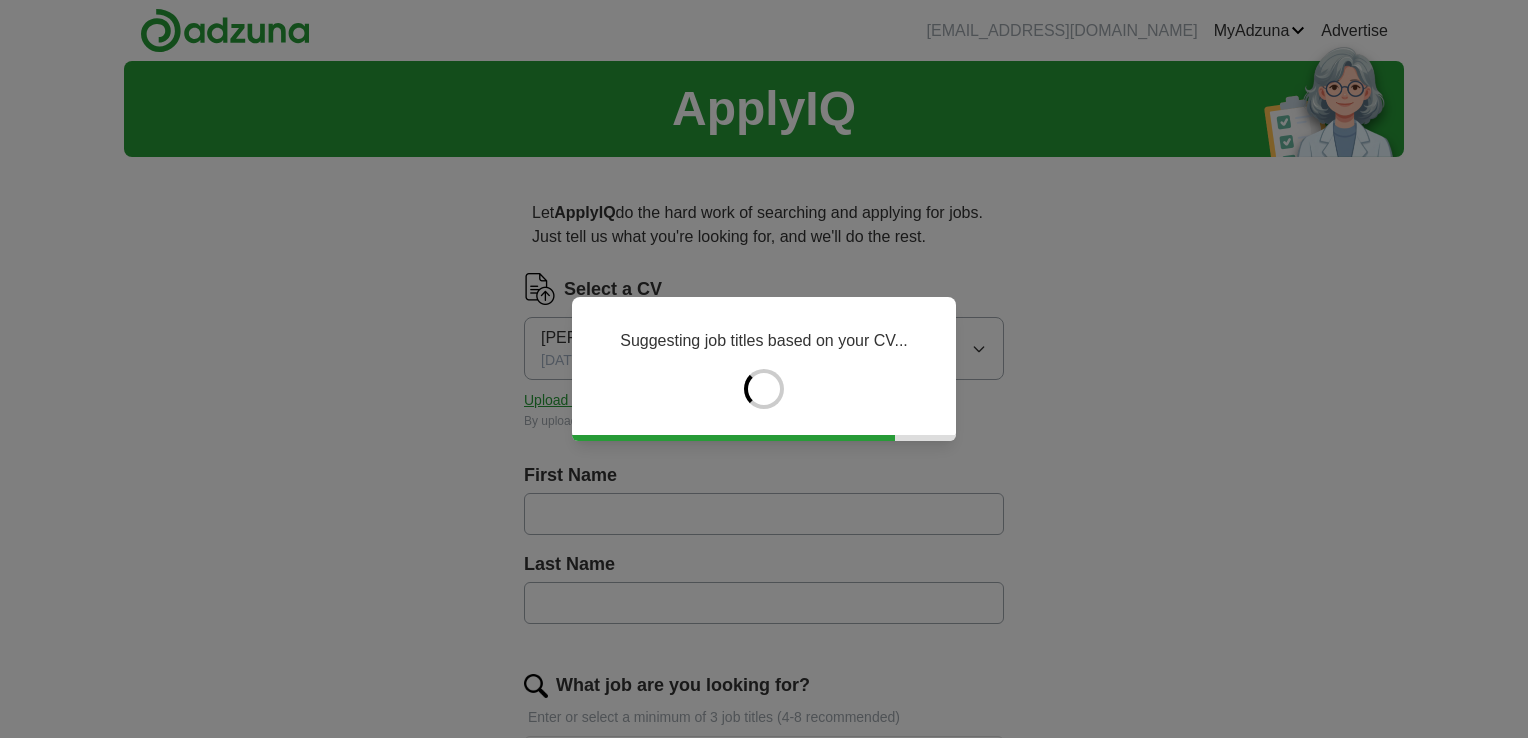 type on "*******" 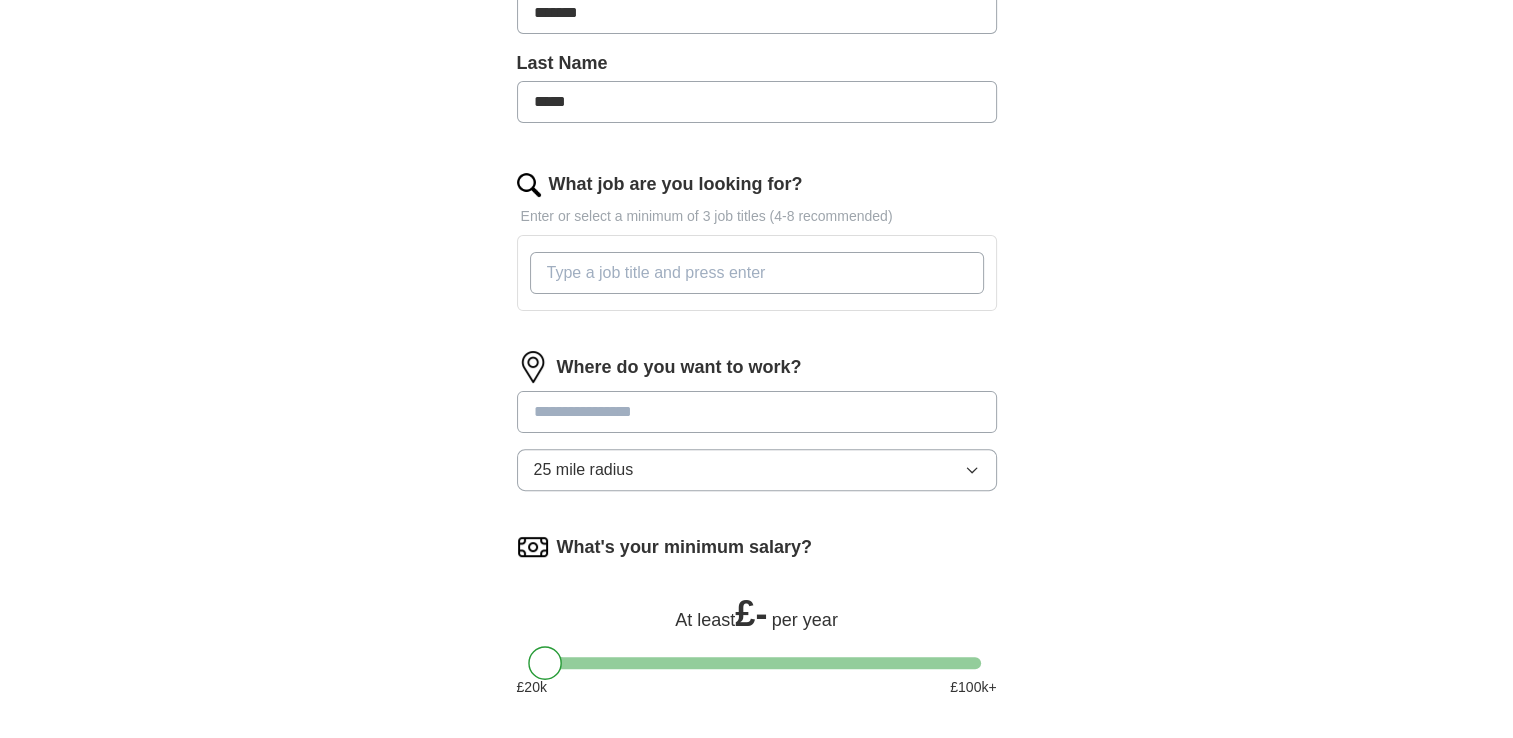 scroll, scrollTop: 503, scrollLeft: 0, axis: vertical 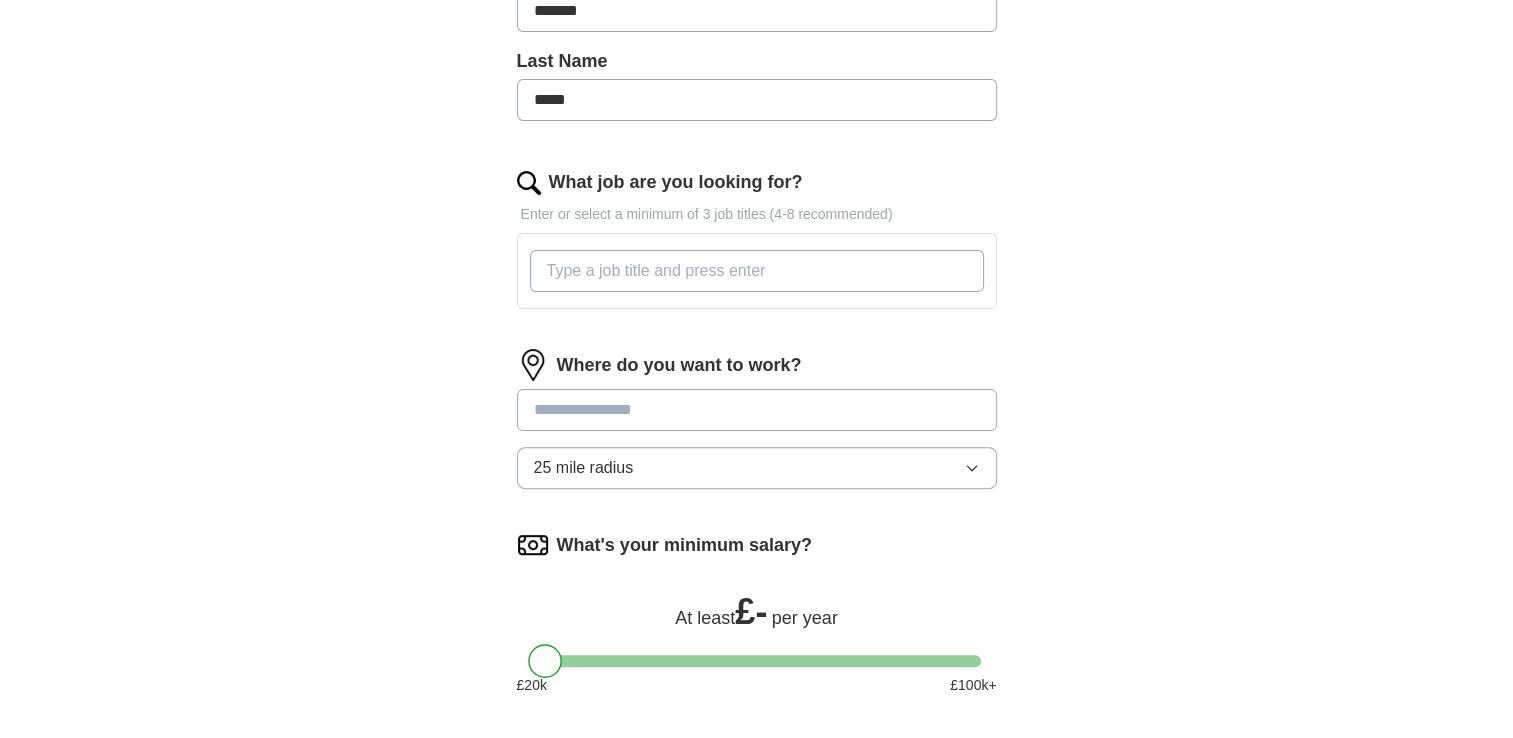 click on "What job are you looking for?" at bounding box center (757, 271) 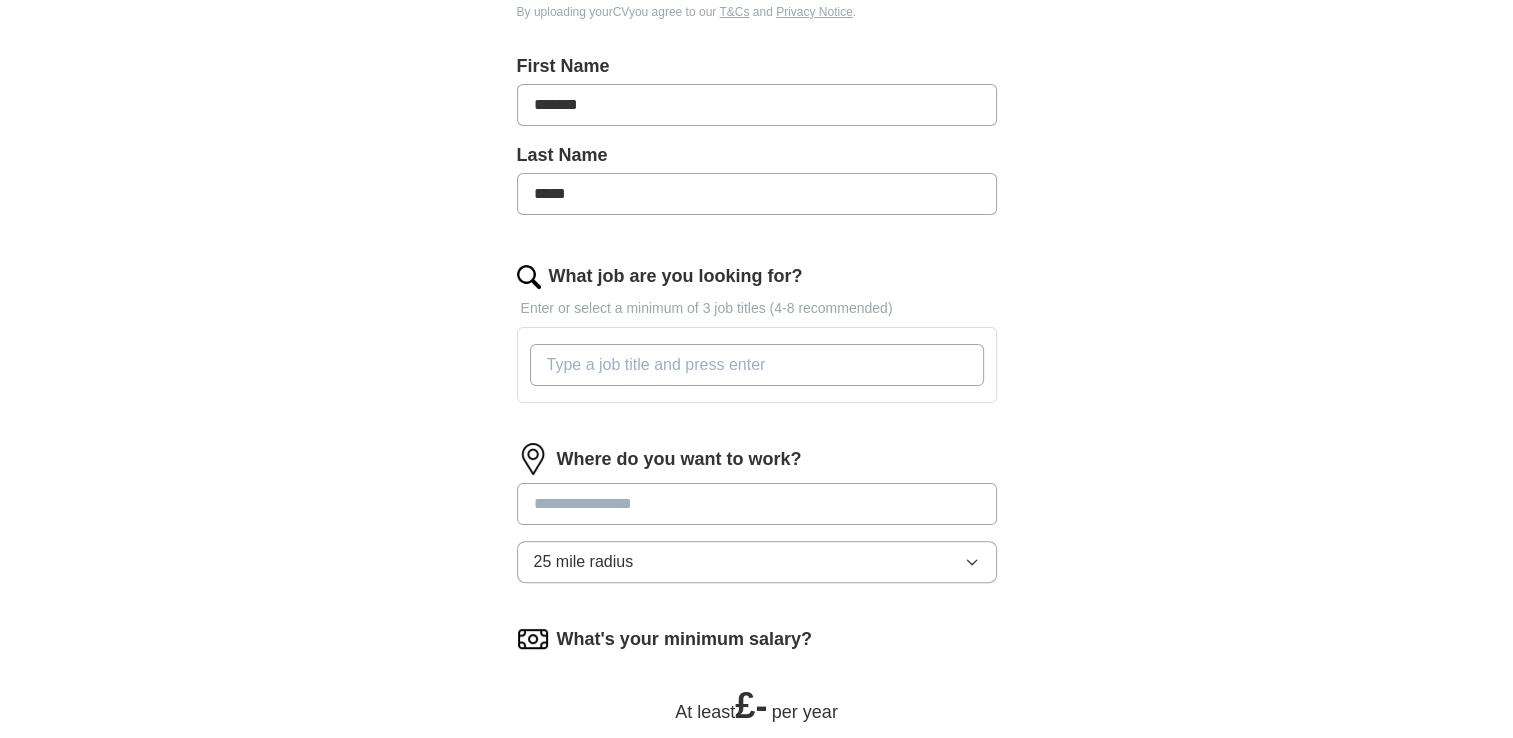 scroll, scrollTop: 0, scrollLeft: 0, axis: both 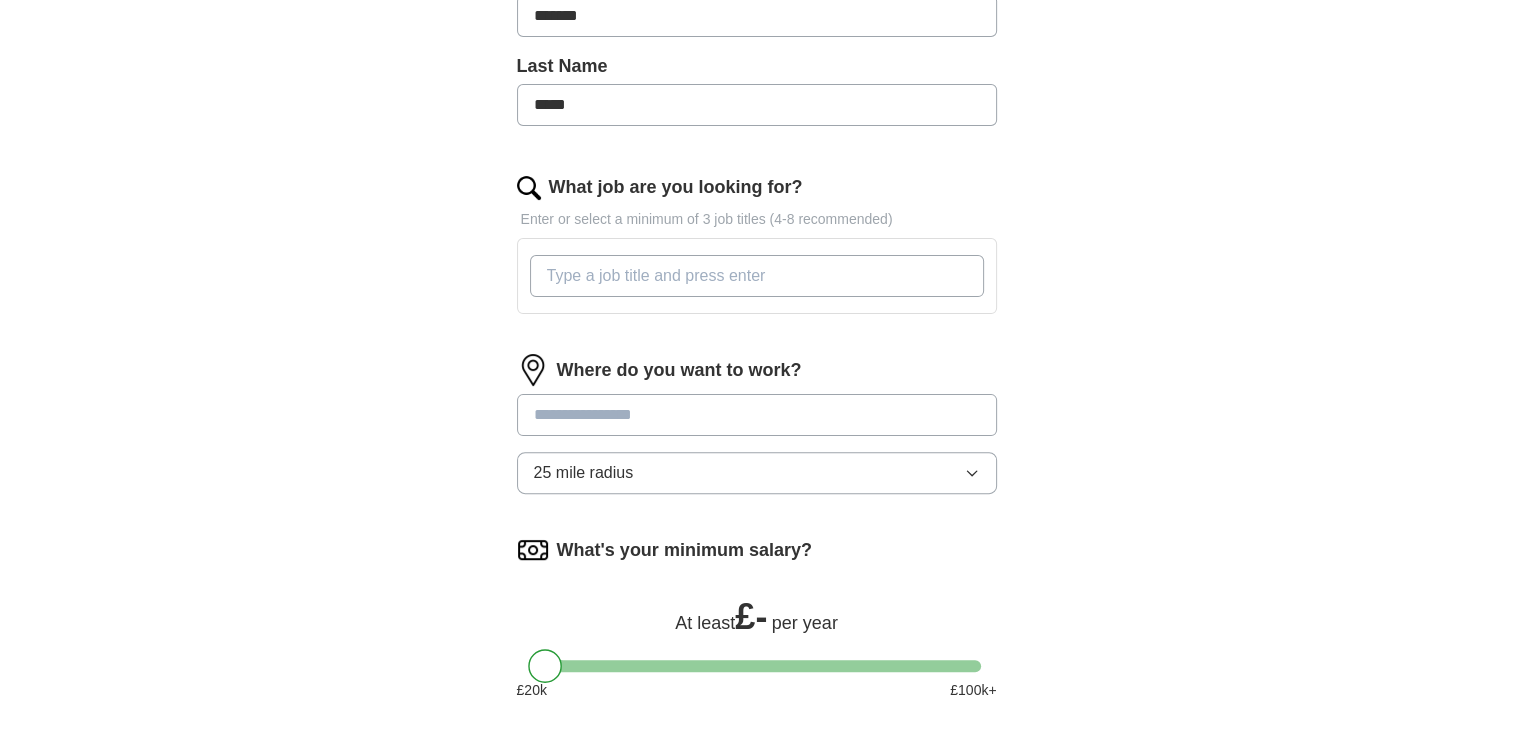 click on "What job are you looking for?" at bounding box center [757, 276] 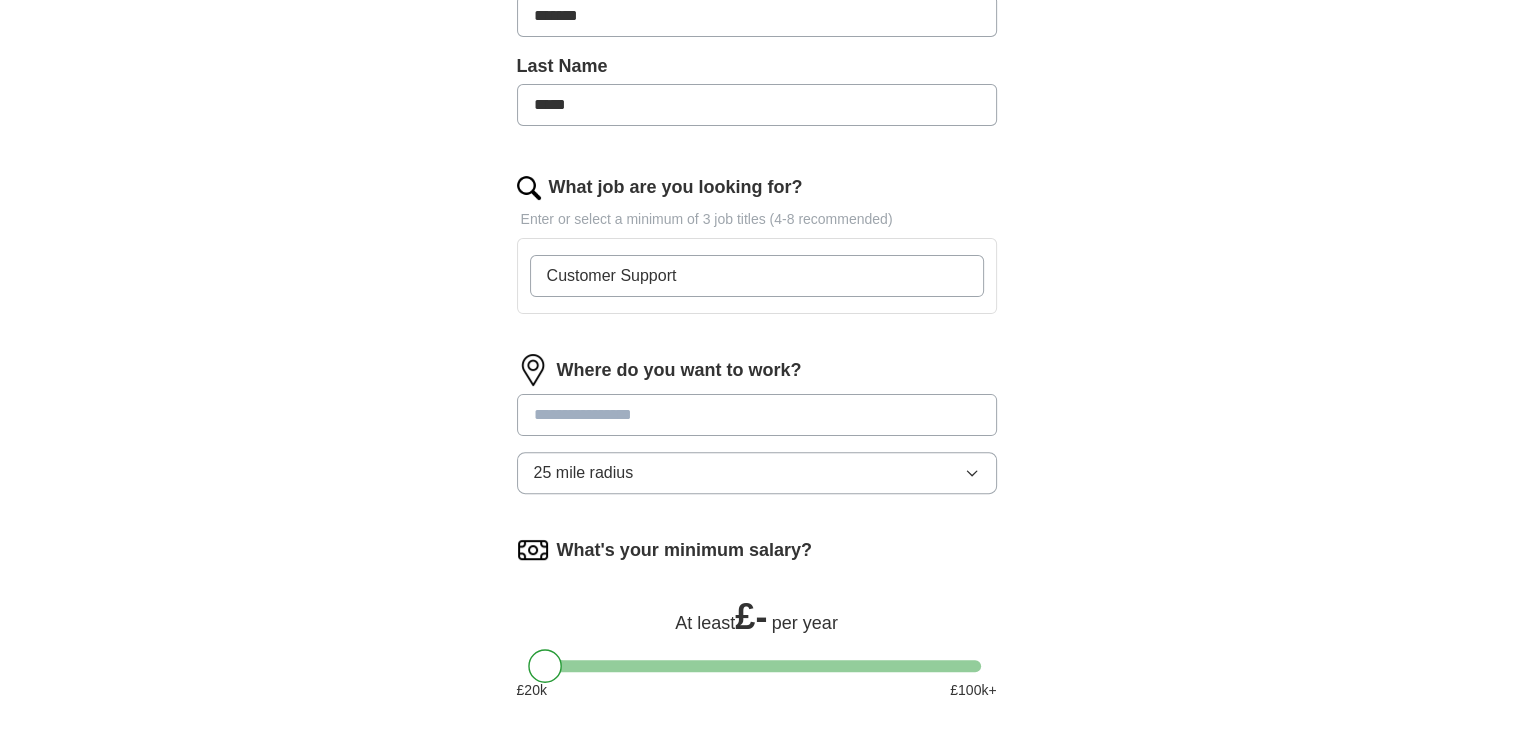 type on "Customer Support" 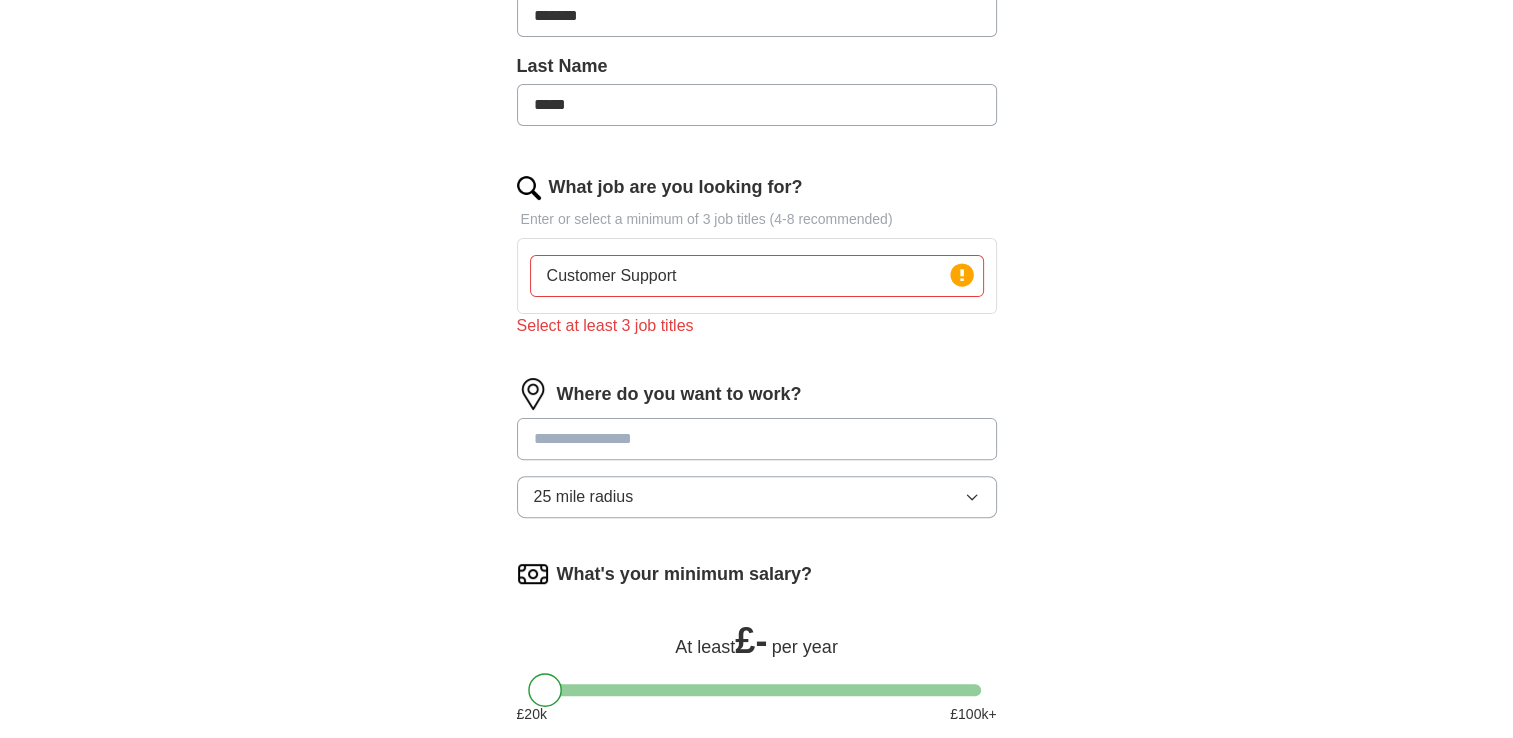 click at bounding box center (757, 439) 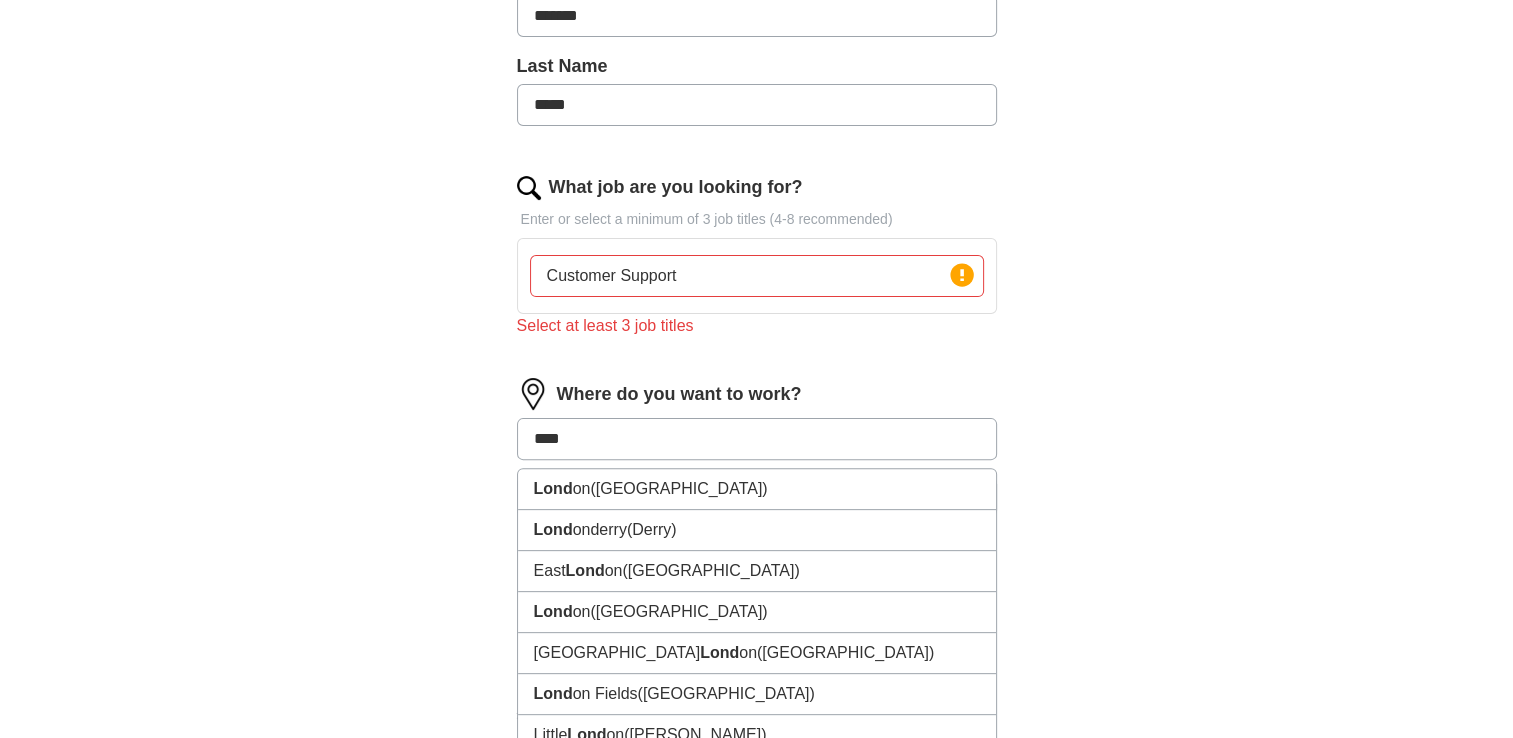 type on "*****" 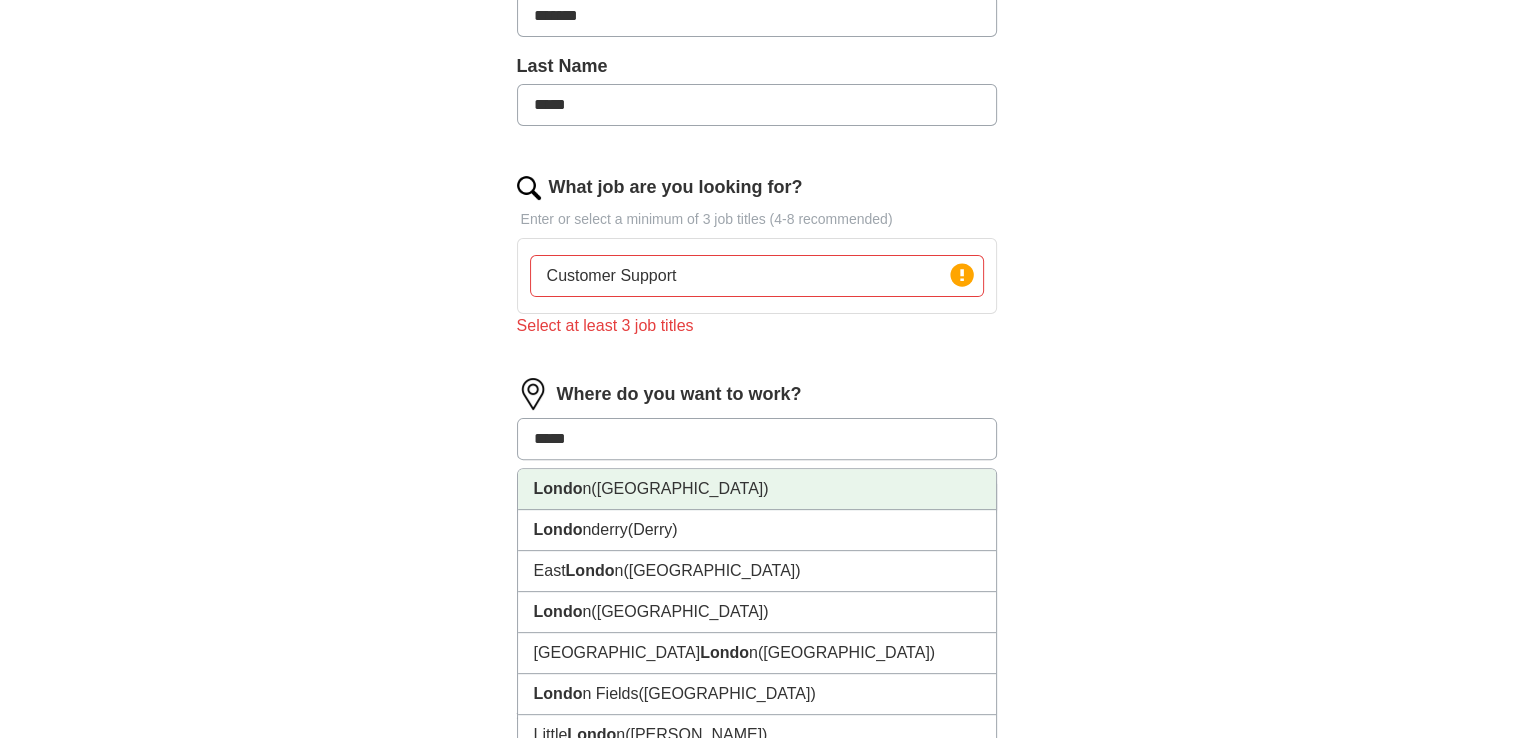 click on "Londo n  ([GEOGRAPHIC_DATA])" at bounding box center (757, 489) 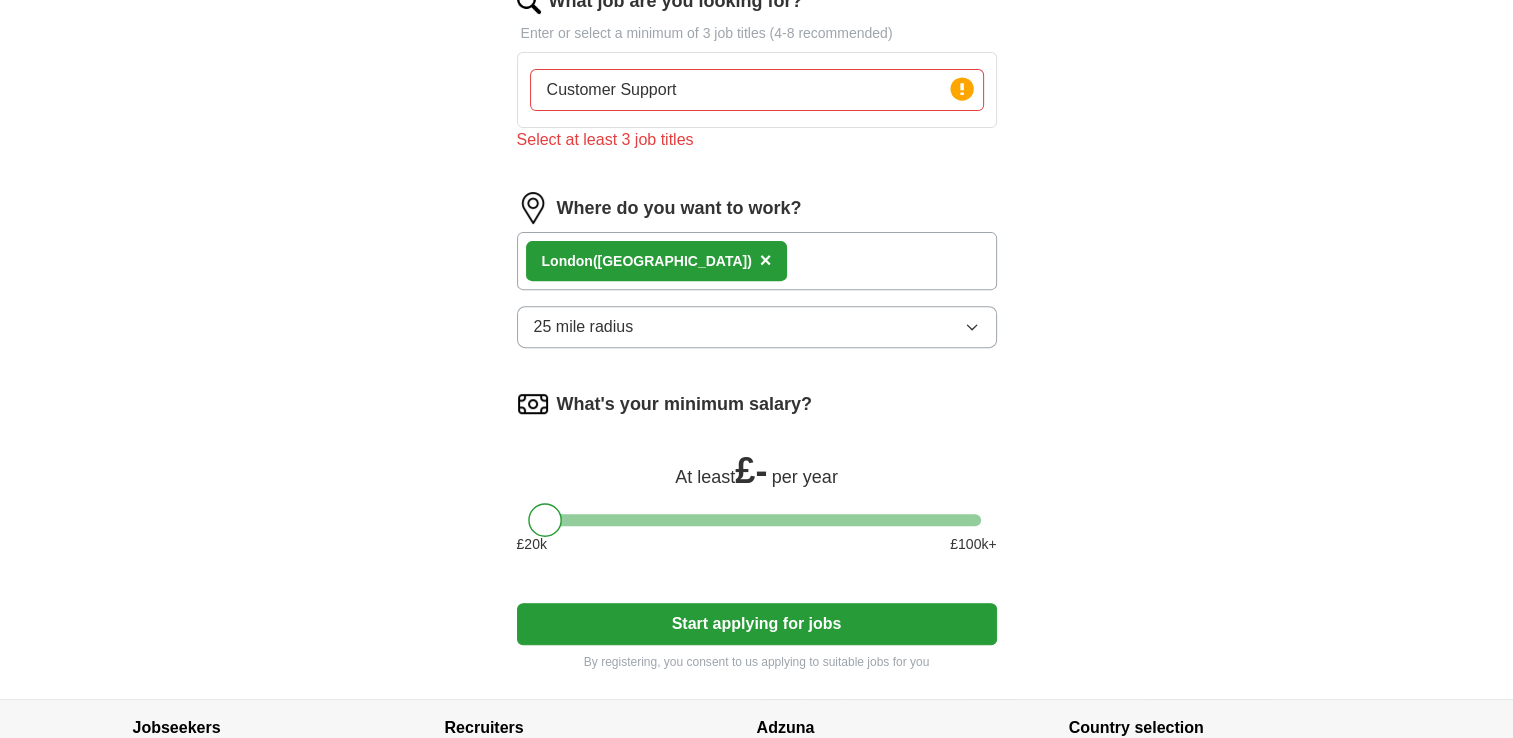 scroll, scrollTop: 682, scrollLeft: 0, axis: vertical 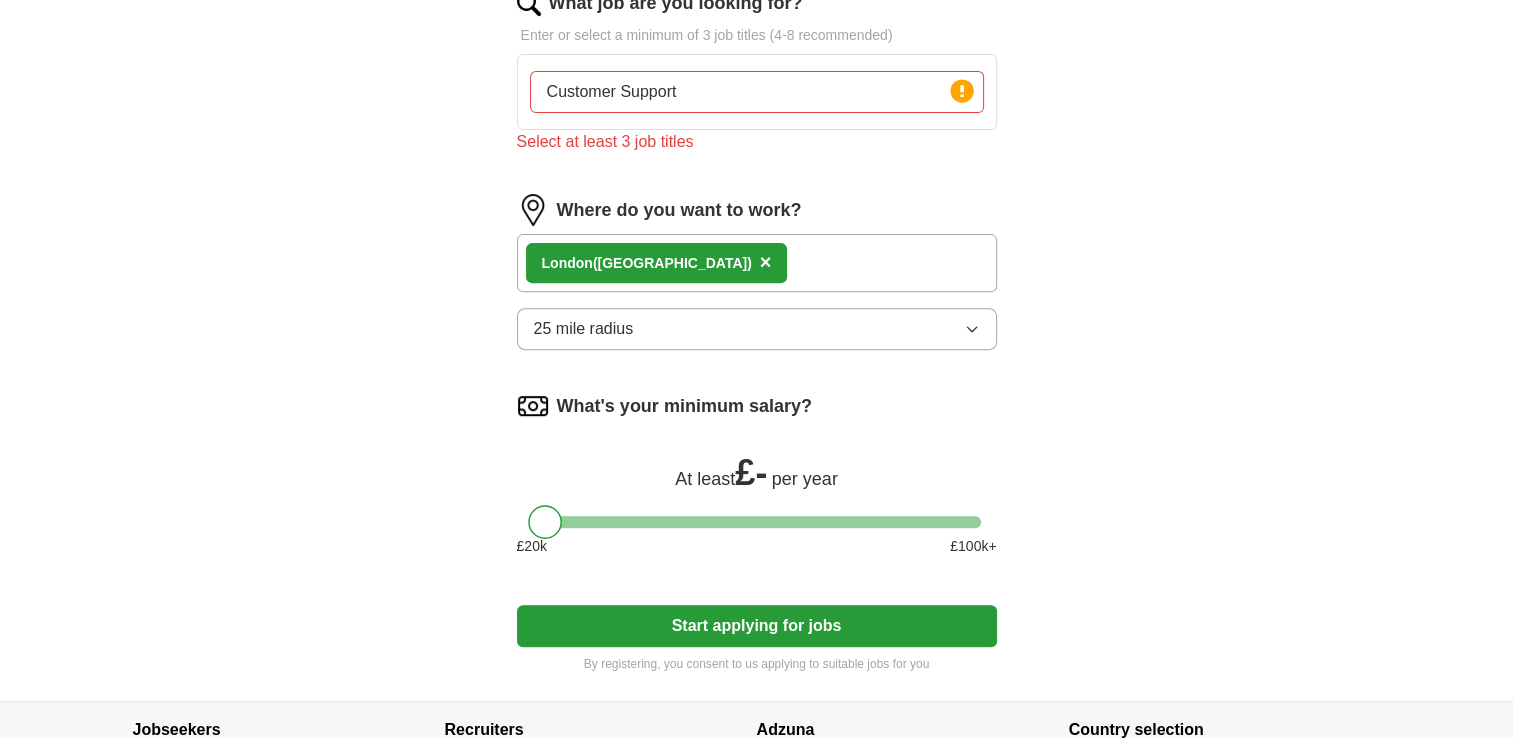 click on "Customer Support" at bounding box center [757, 92] 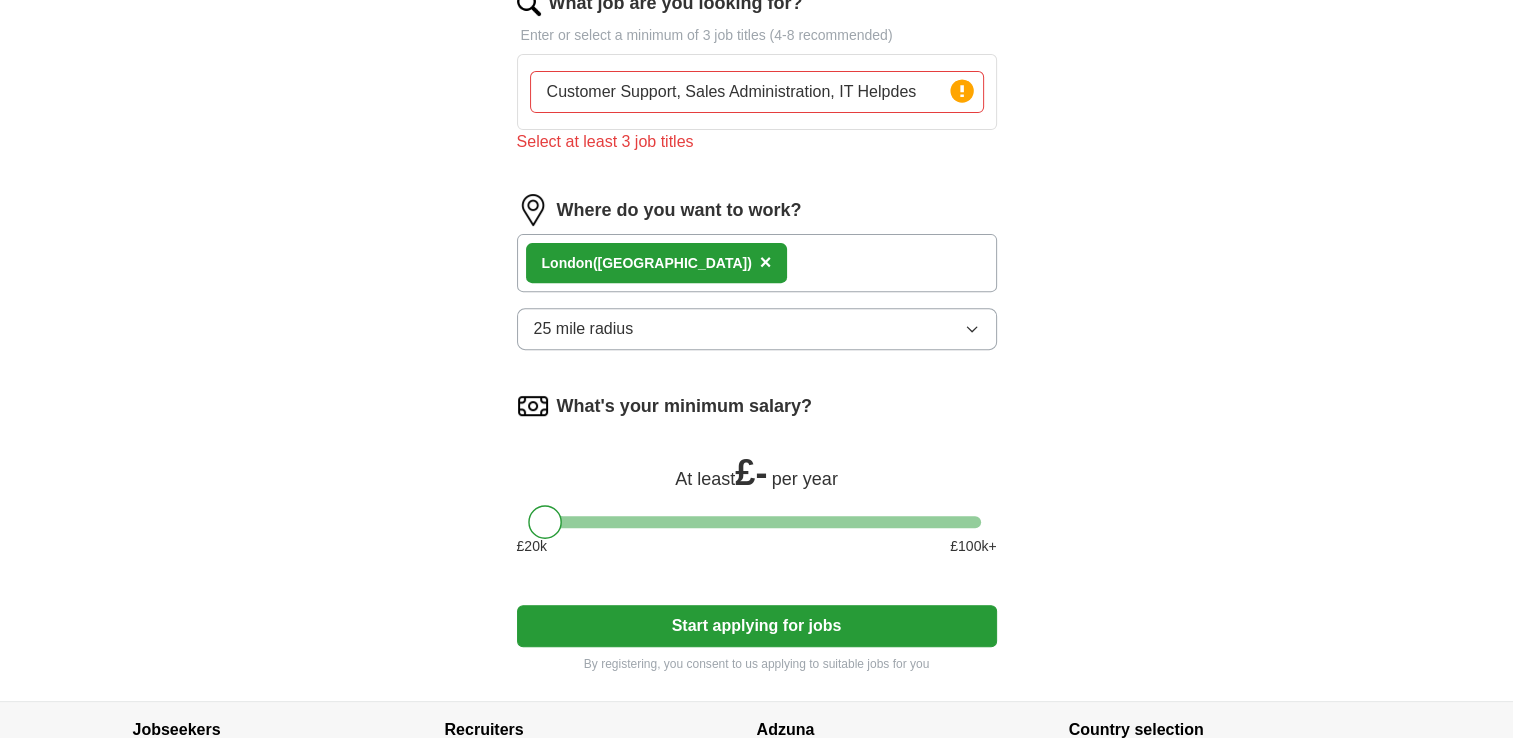 type on "Customer Support, Sales Administration, IT Helpdesk" 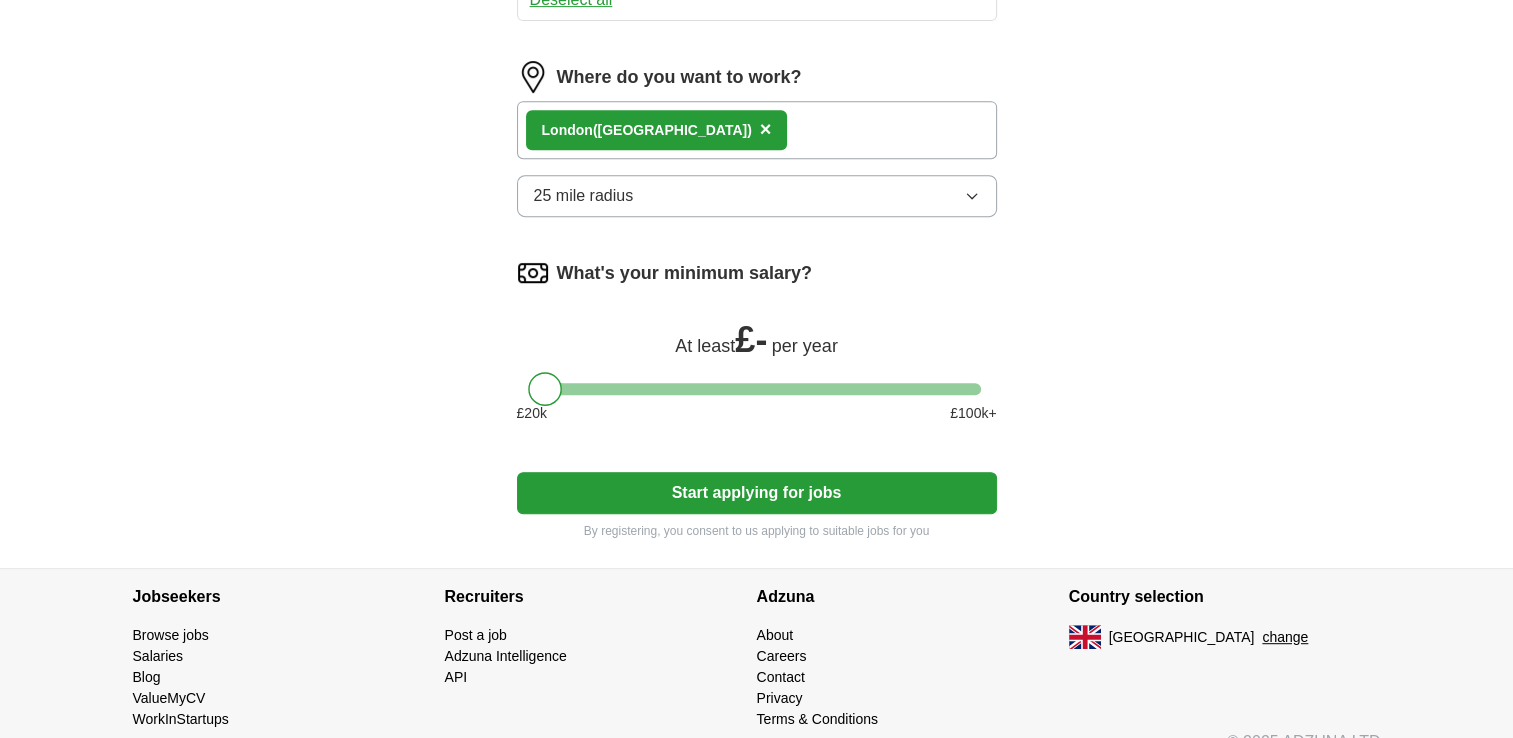scroll, scrollTop: 895, scrollLeft: 0, axis: vertical 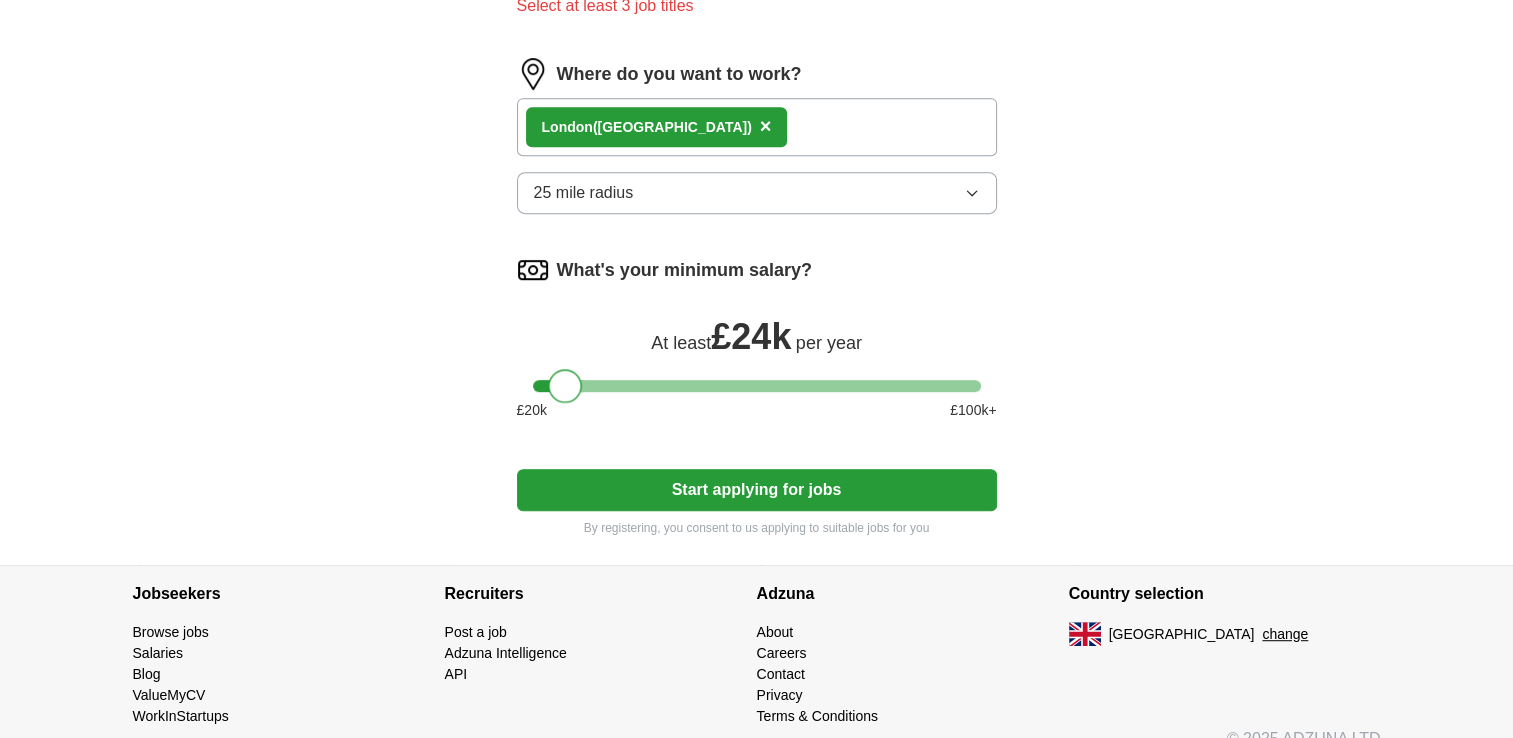 click on "What's your minimum salary? At least  £ 24k   per year £ 20 k £ 100 k+" at bounding box center (757, 345) 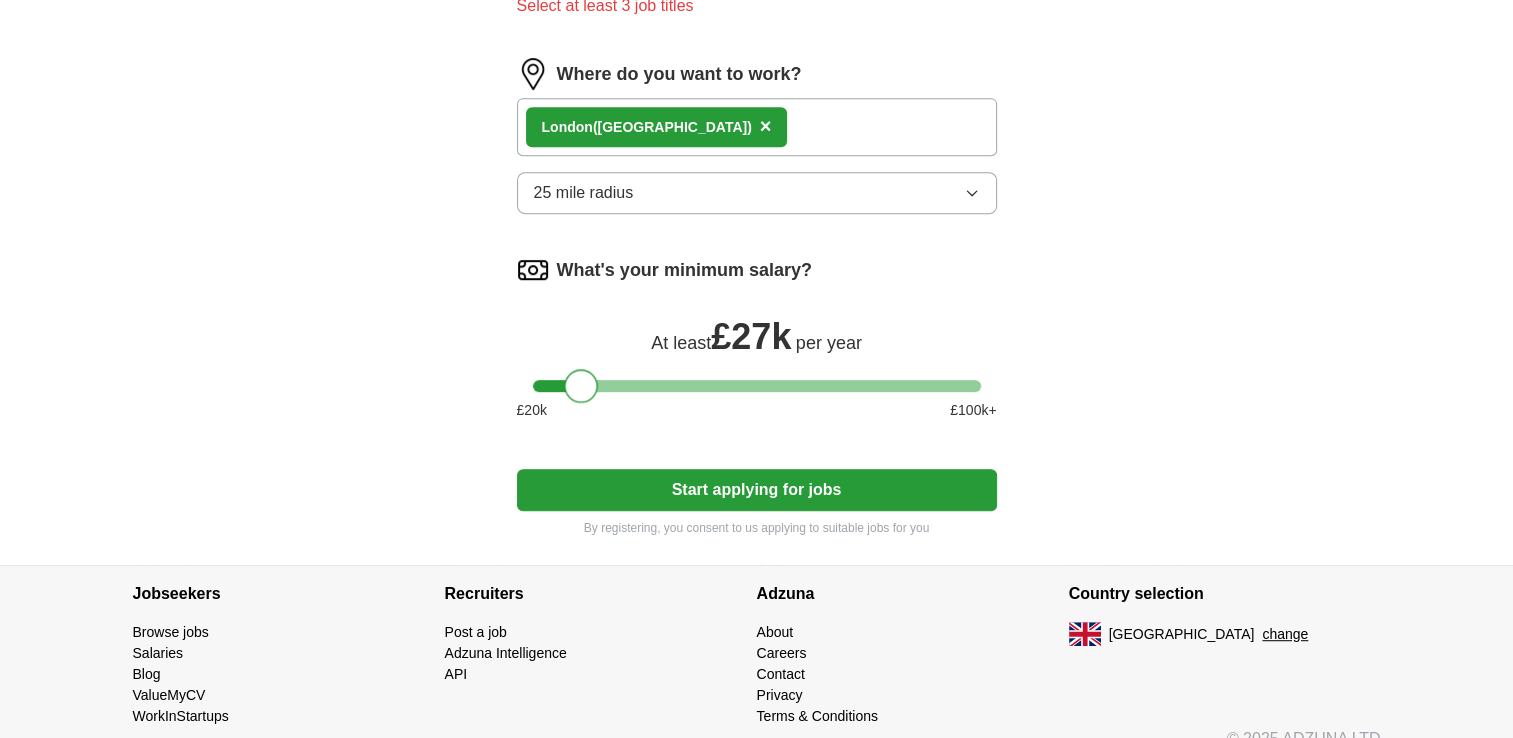 drag, startPoint x: 567, startPoint y: 382, endPoint x: 580, endPoint y: 384, distance: 13.152946 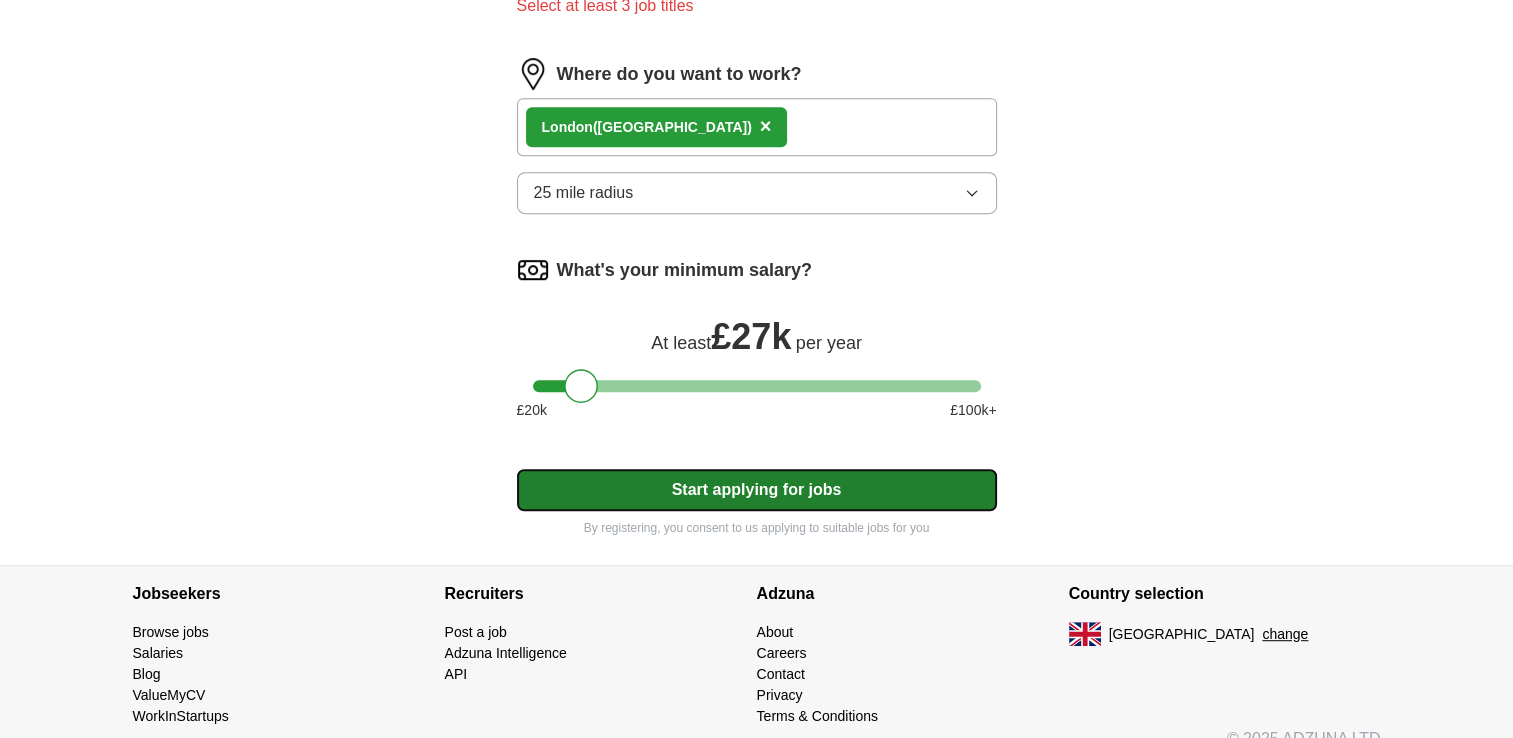 click on "Start applying for jobs" at bounding box center (757, 490) 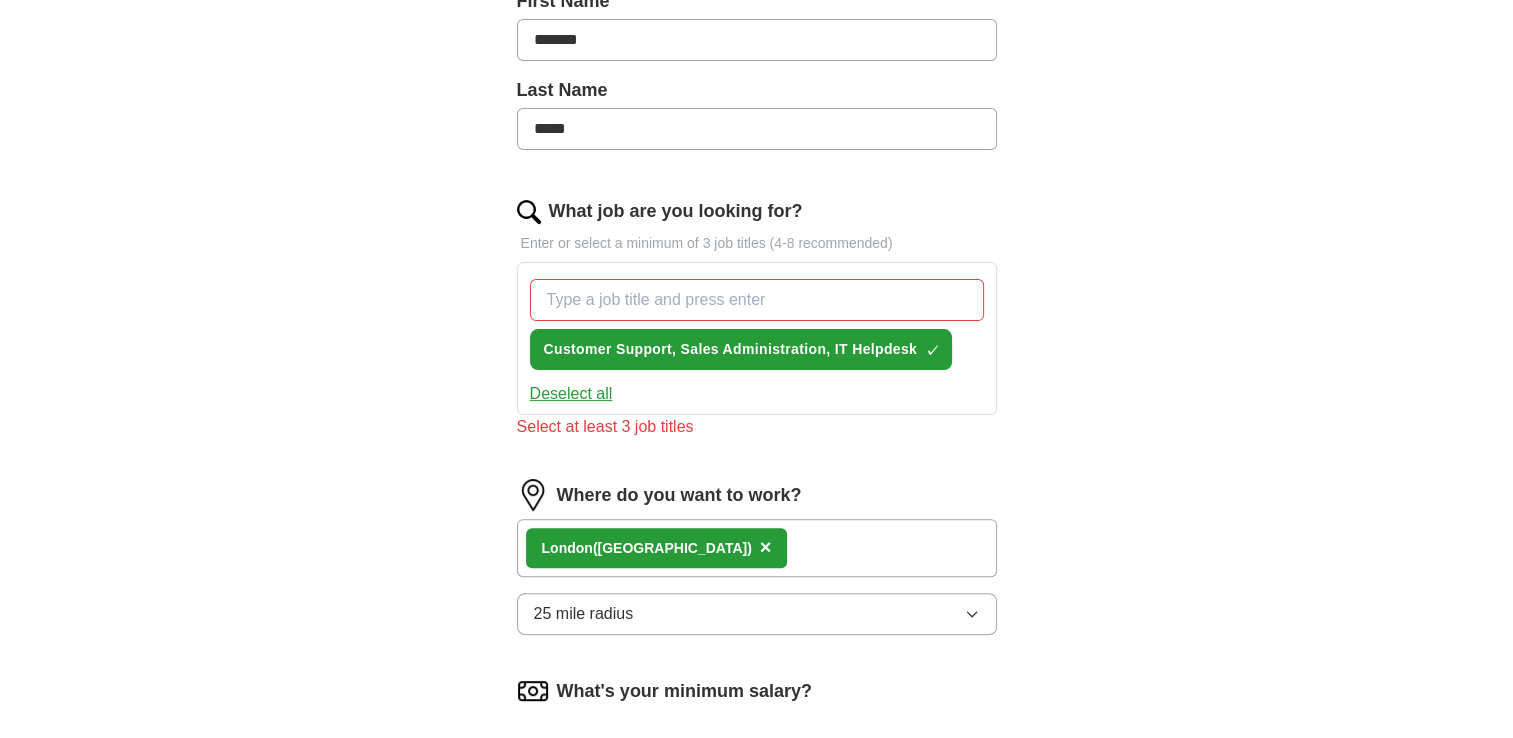 scroll, scrollTop: 486, scrollLeft: 0, axis: vertical 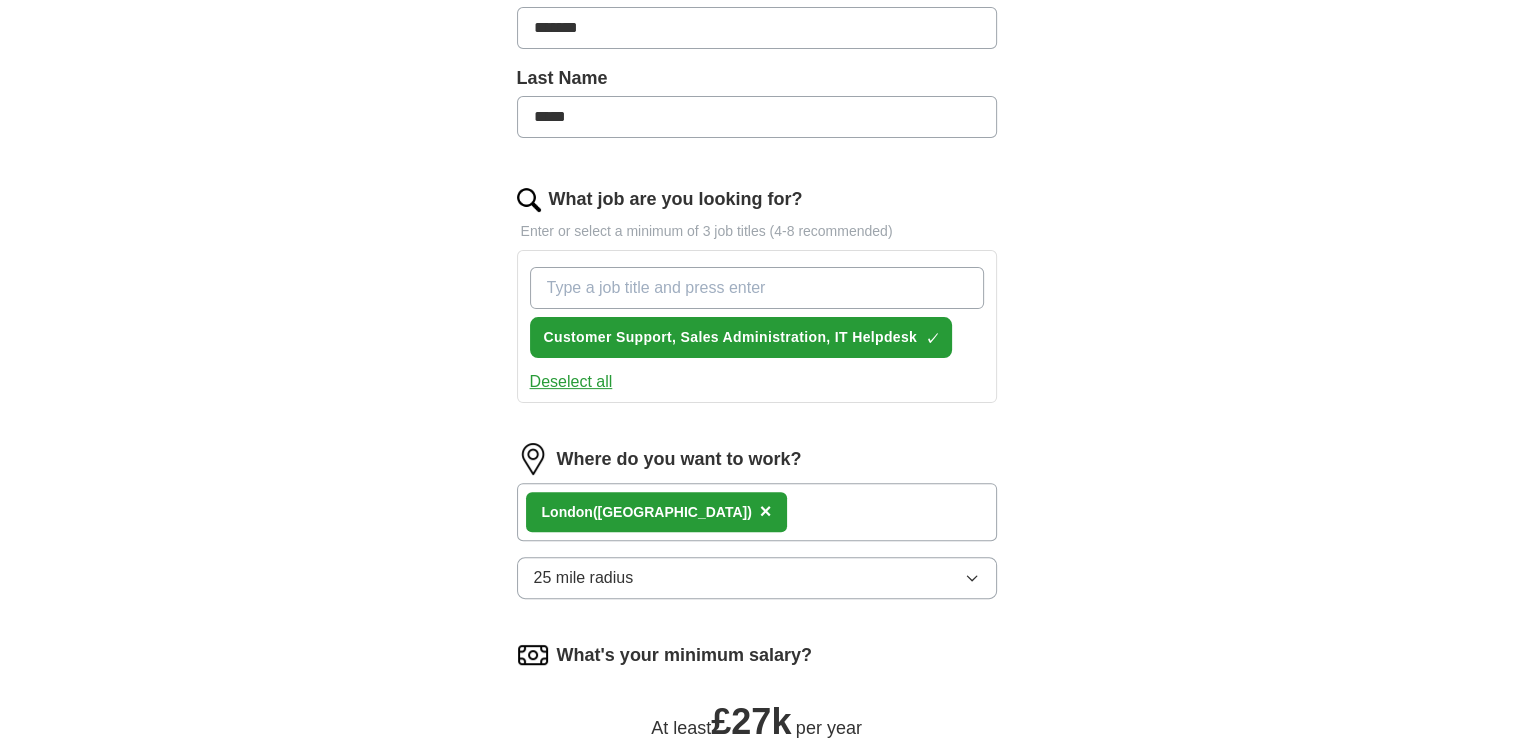 click on "What job are you looking for?" at bounding box center (757, 288) 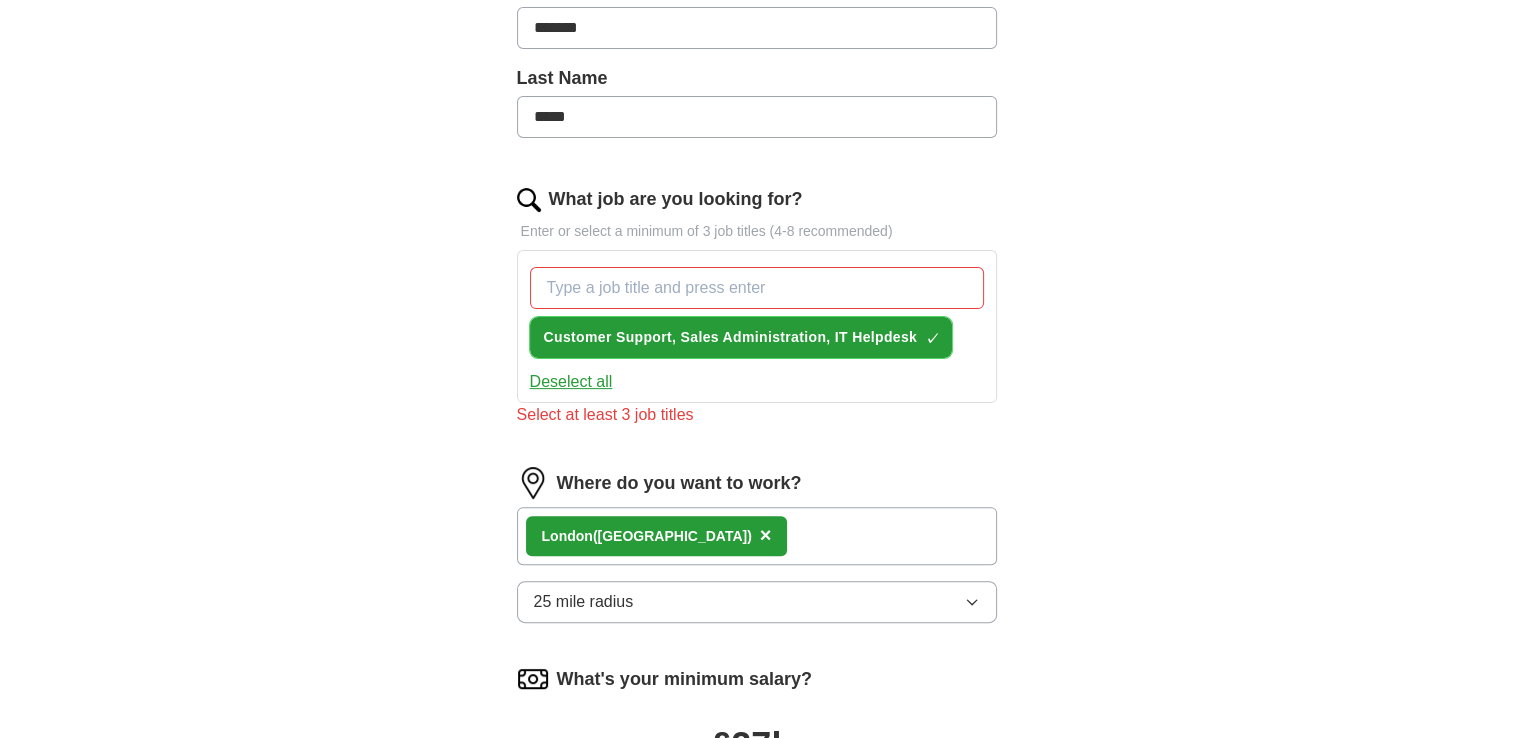 click on "×" at bounding box center [0, 0] 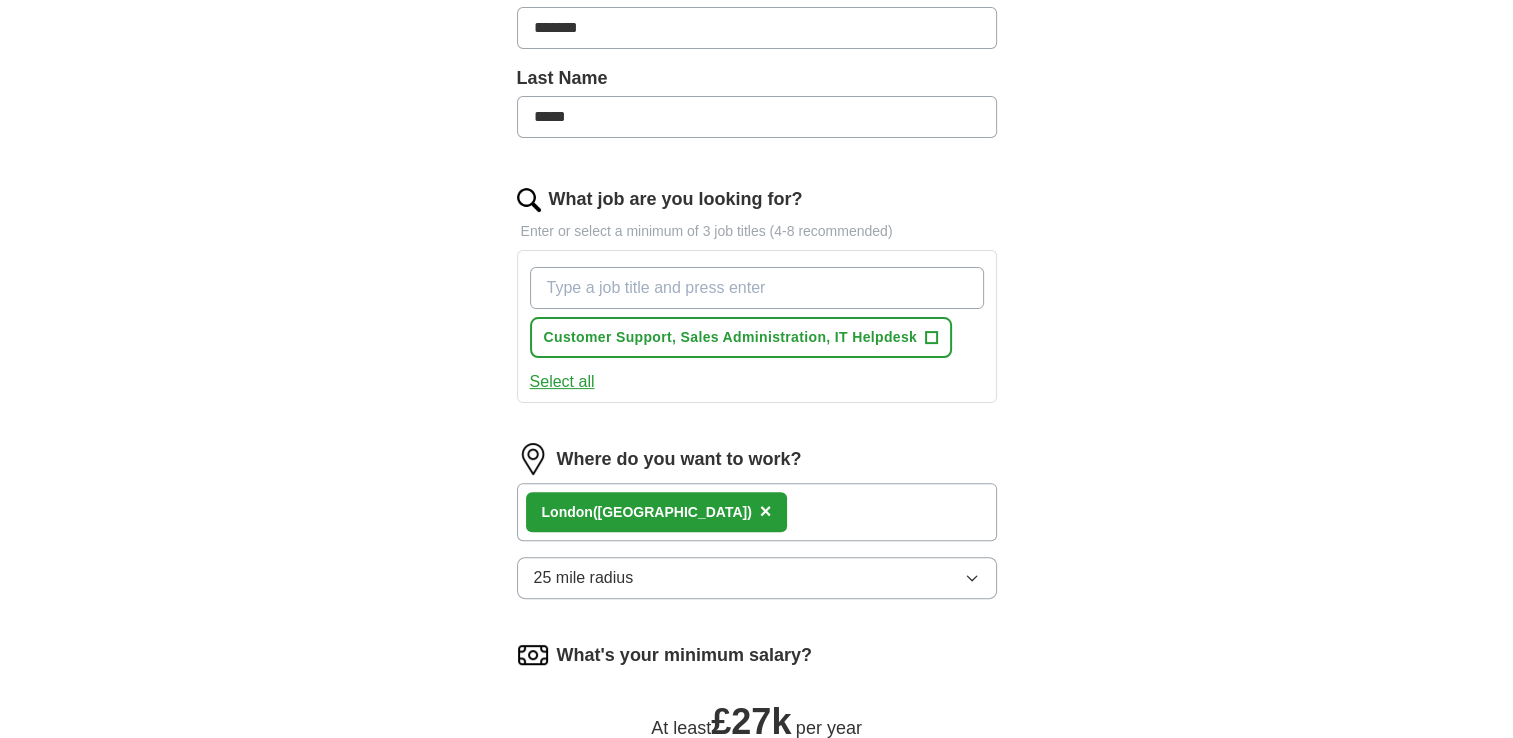 click on "What job are you looking for?" at bounding box center [757, 288] 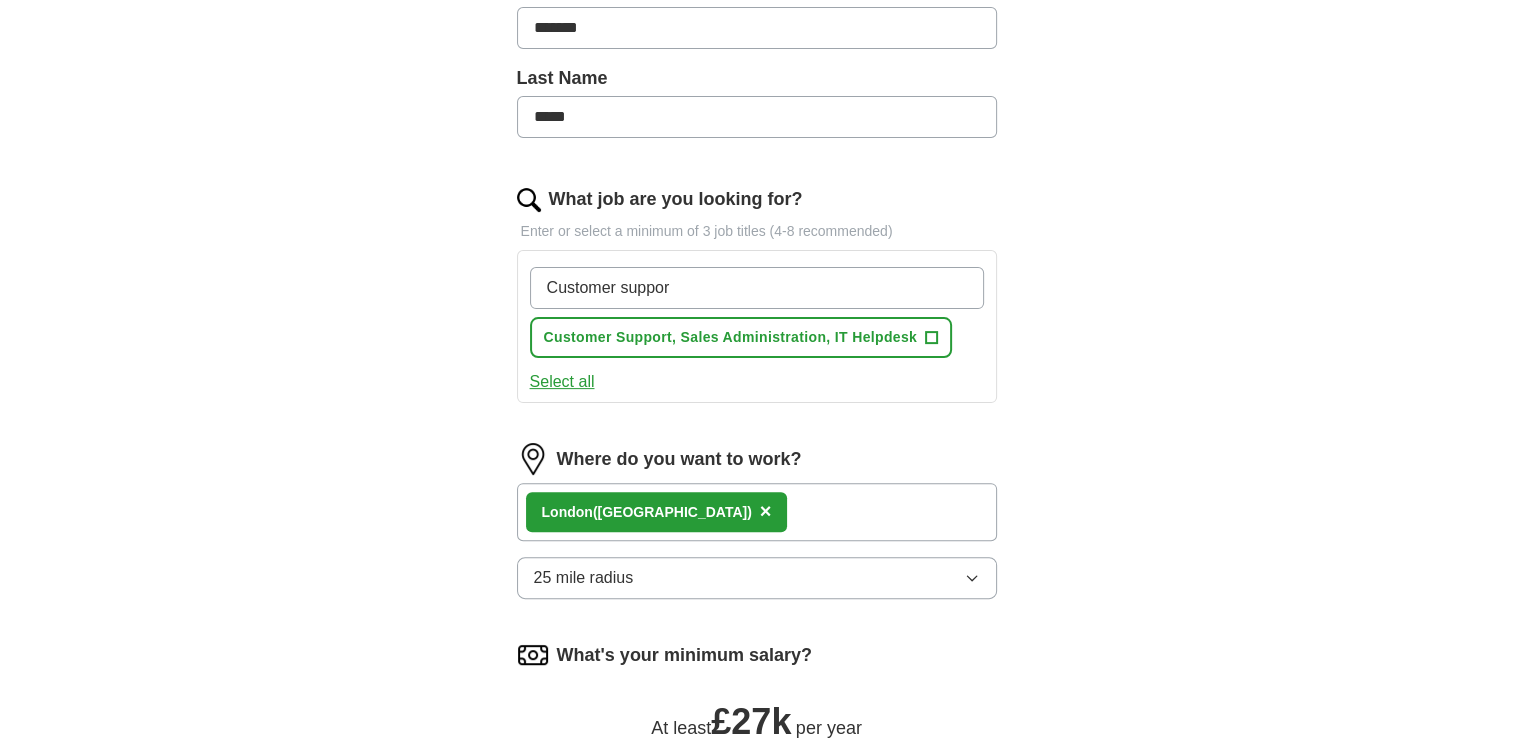 type on "Customer support" 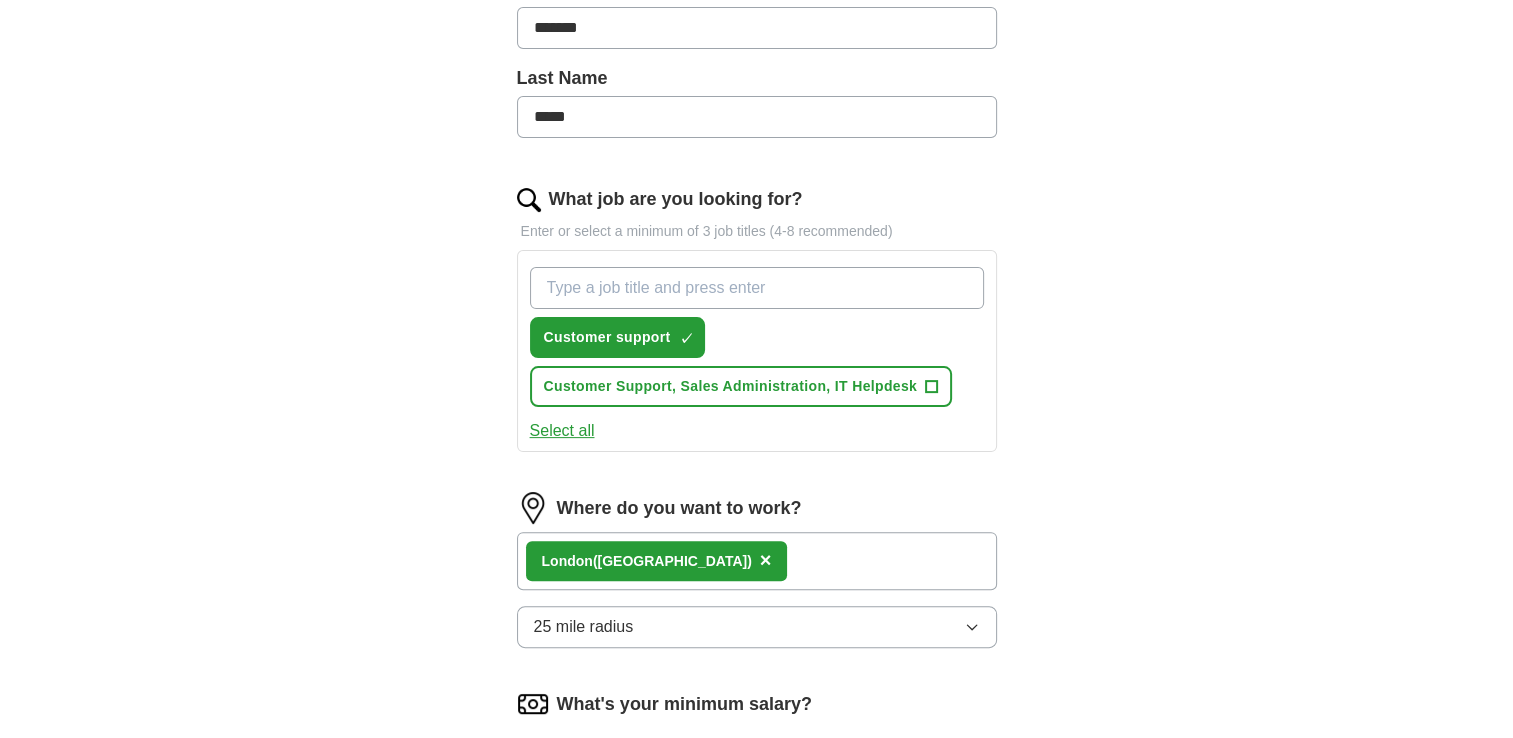 click on "What job are you looking for?" at bounding box center (757, 288) 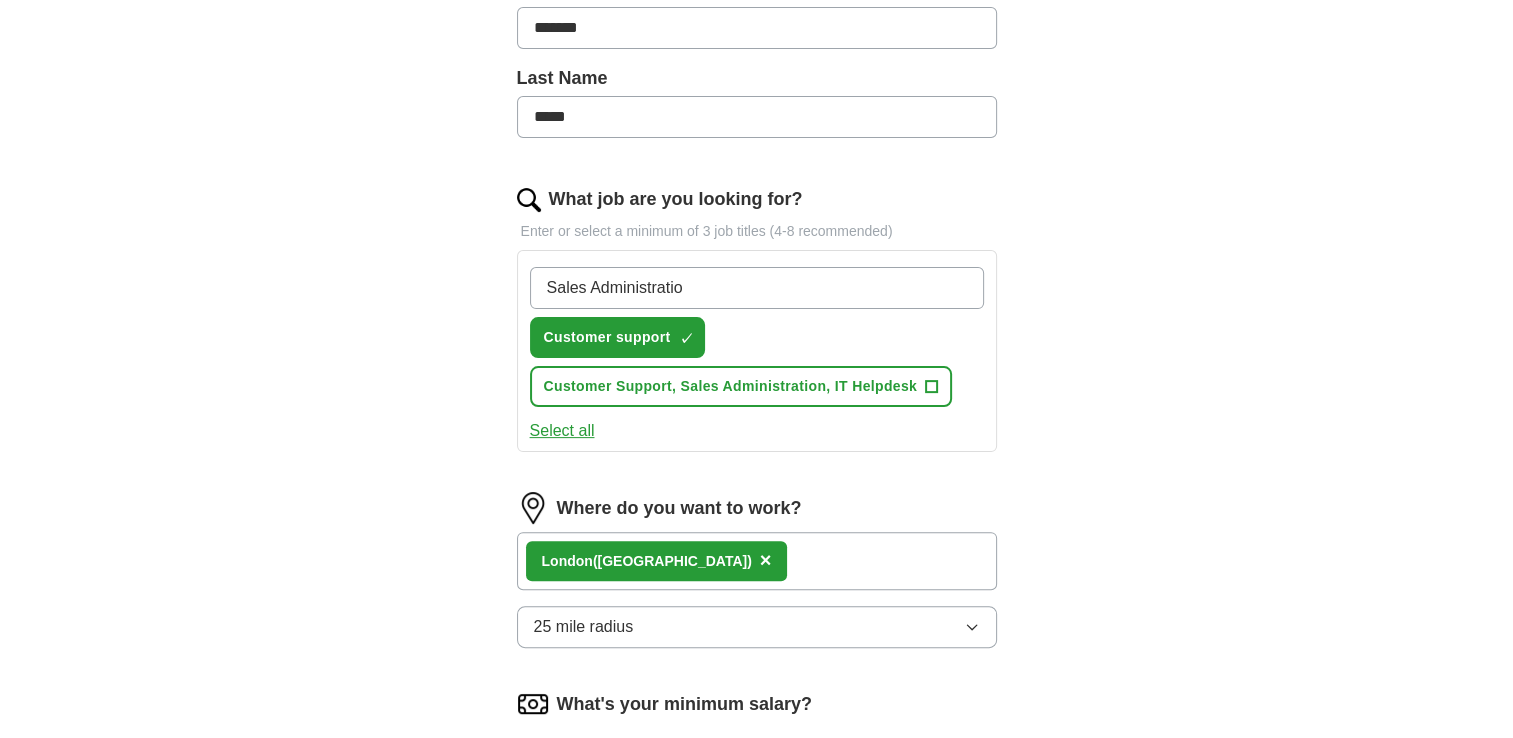 type on "Sales Administration" 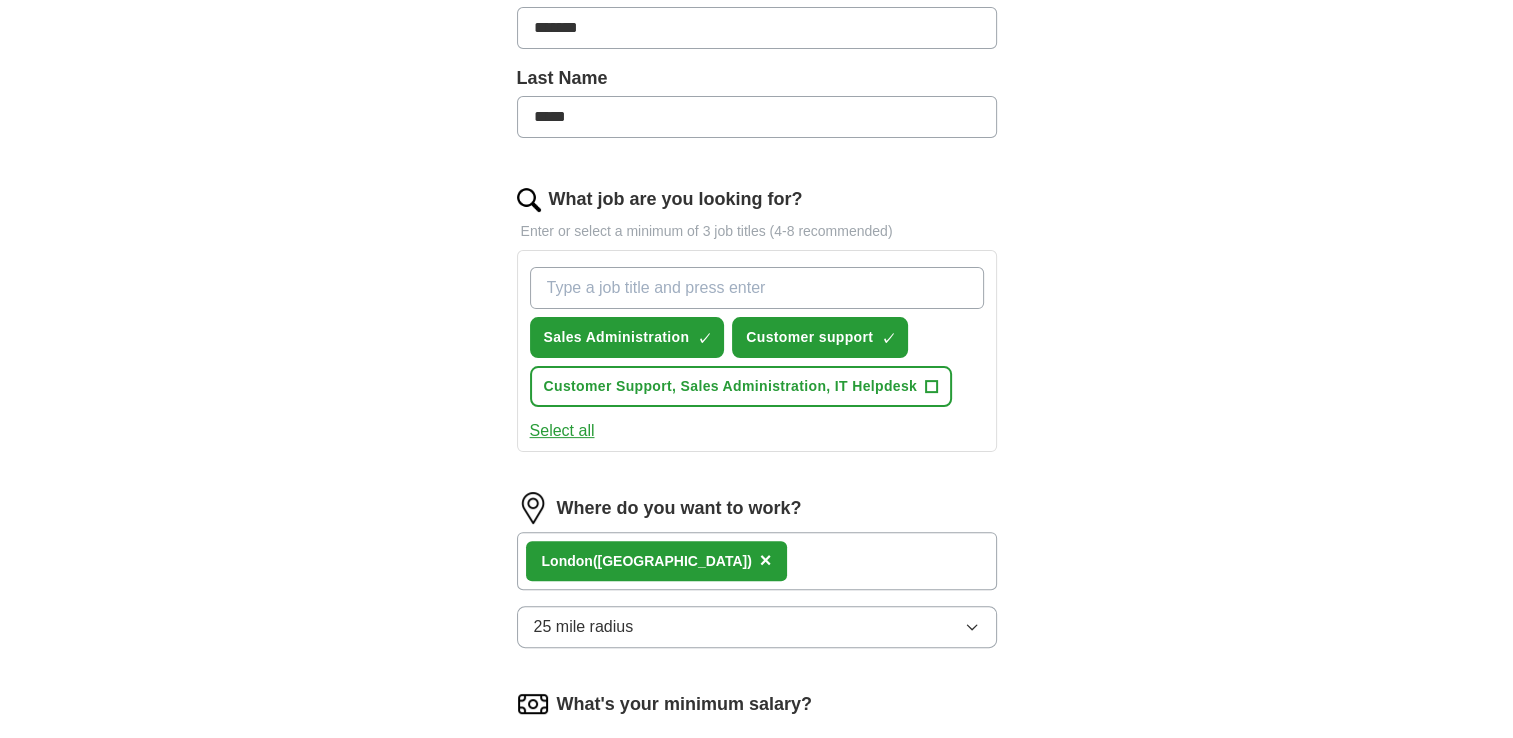 click on "What job are you looking for?" at bounding box center (757, 288) 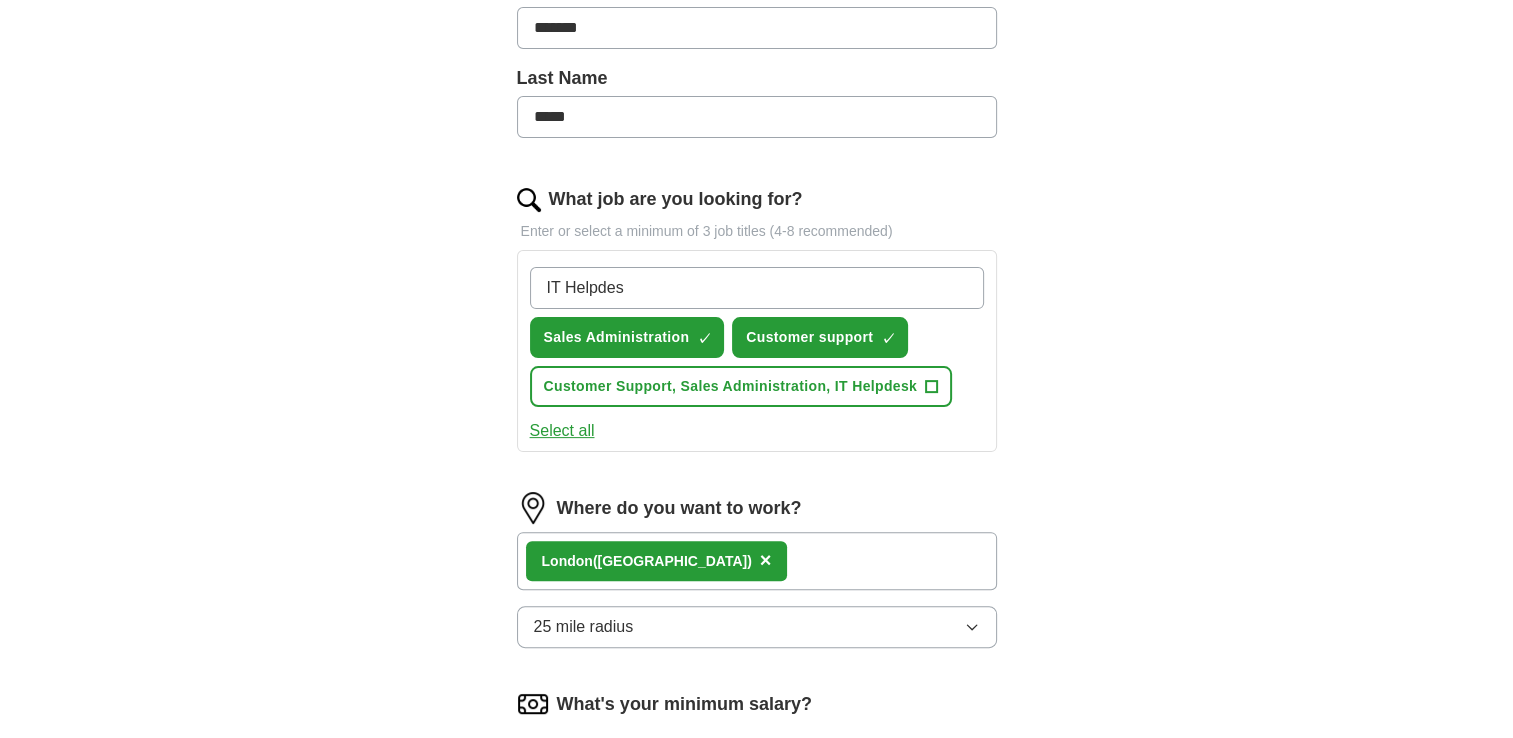 type on "IT Helpdesk" 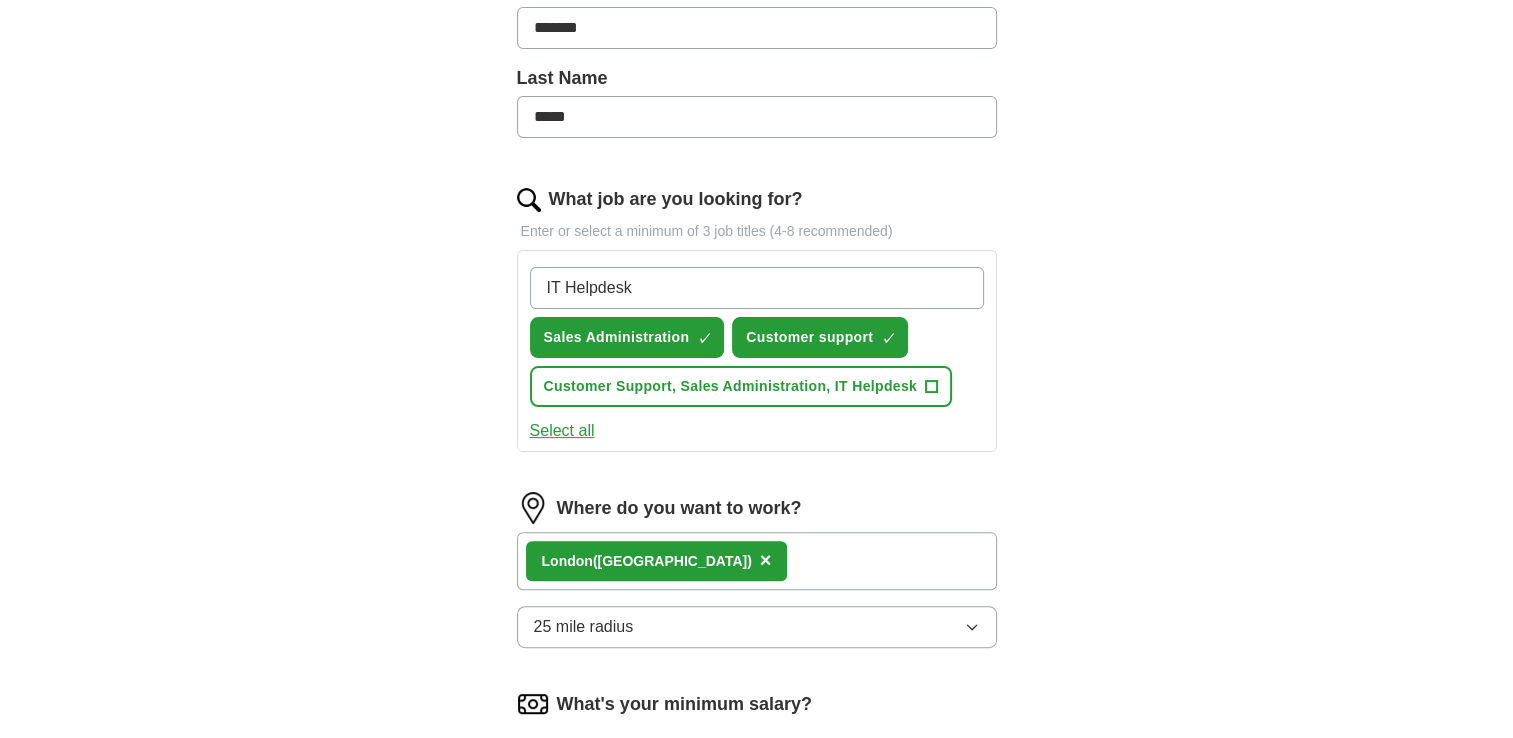 type 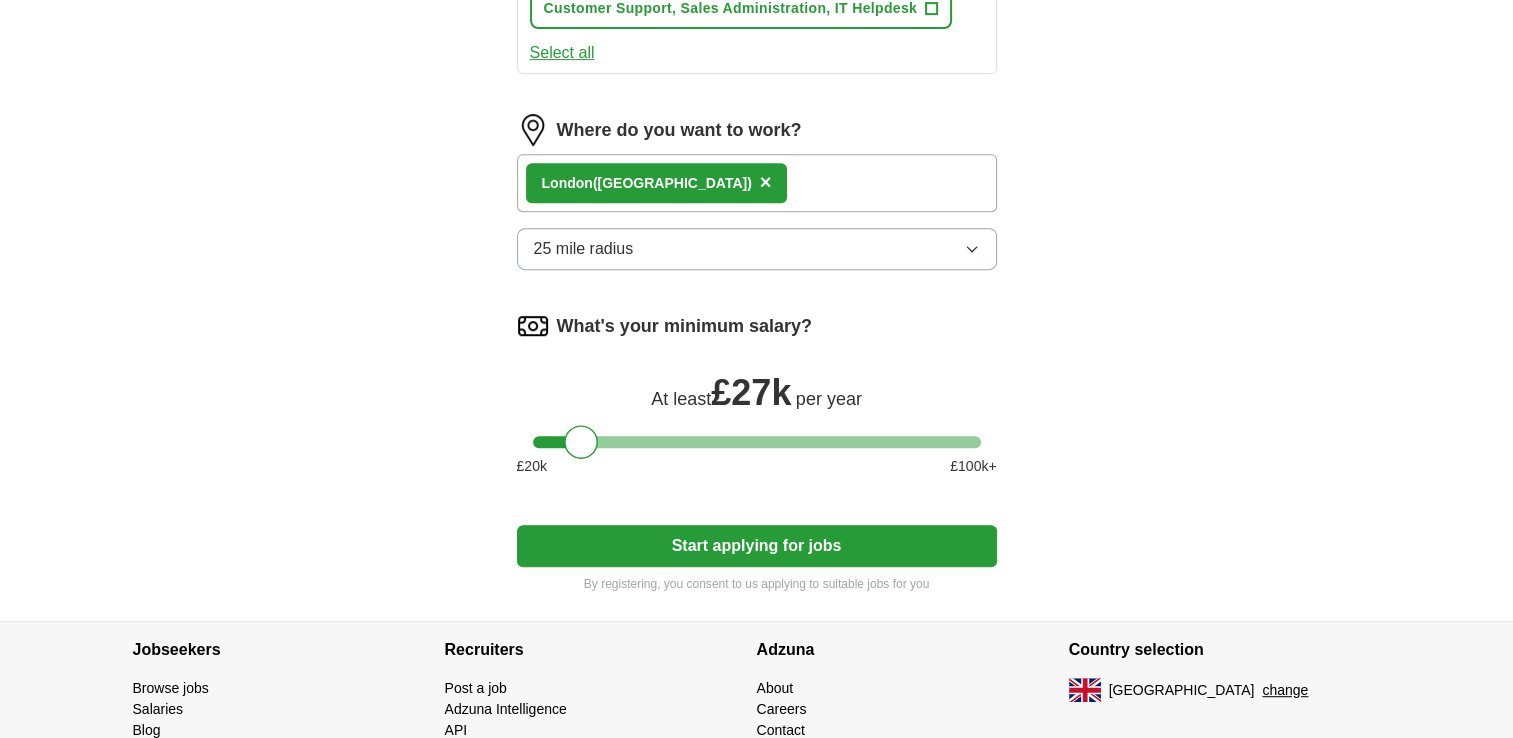 scroll, scrollTop: 957, scrollLeft: 0, axis: vertical 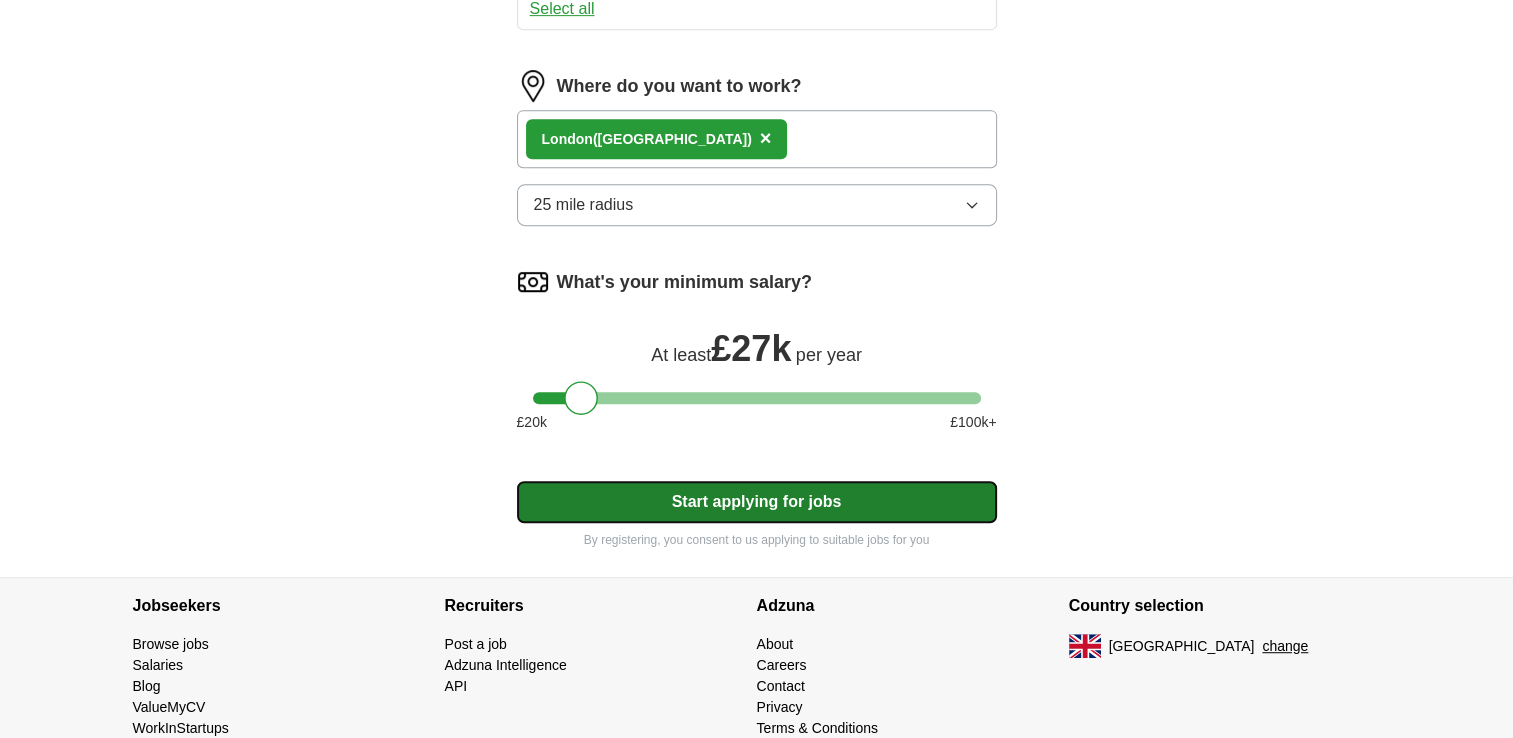click on "Start applying for jobs" at bounding box center [757, 502] 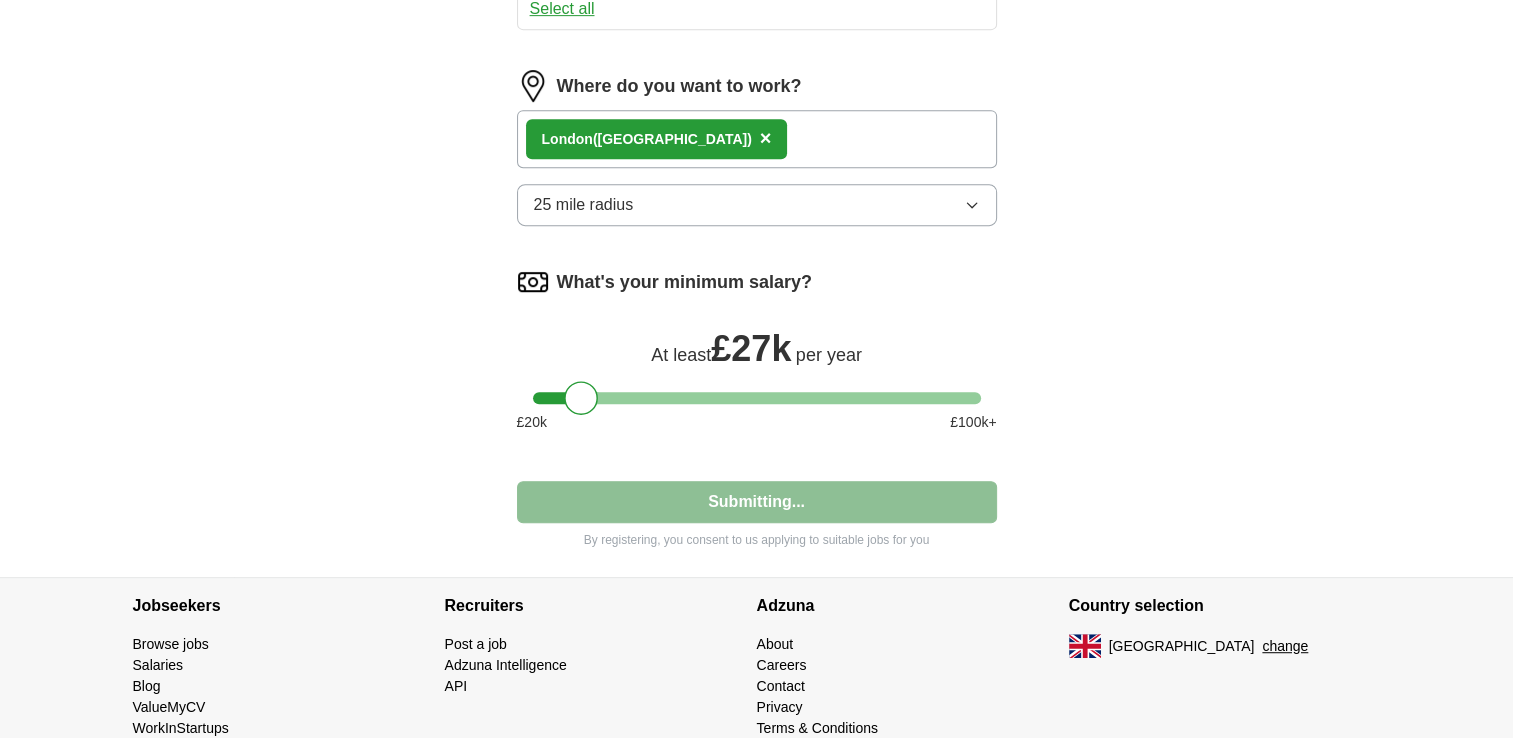 select on "**" 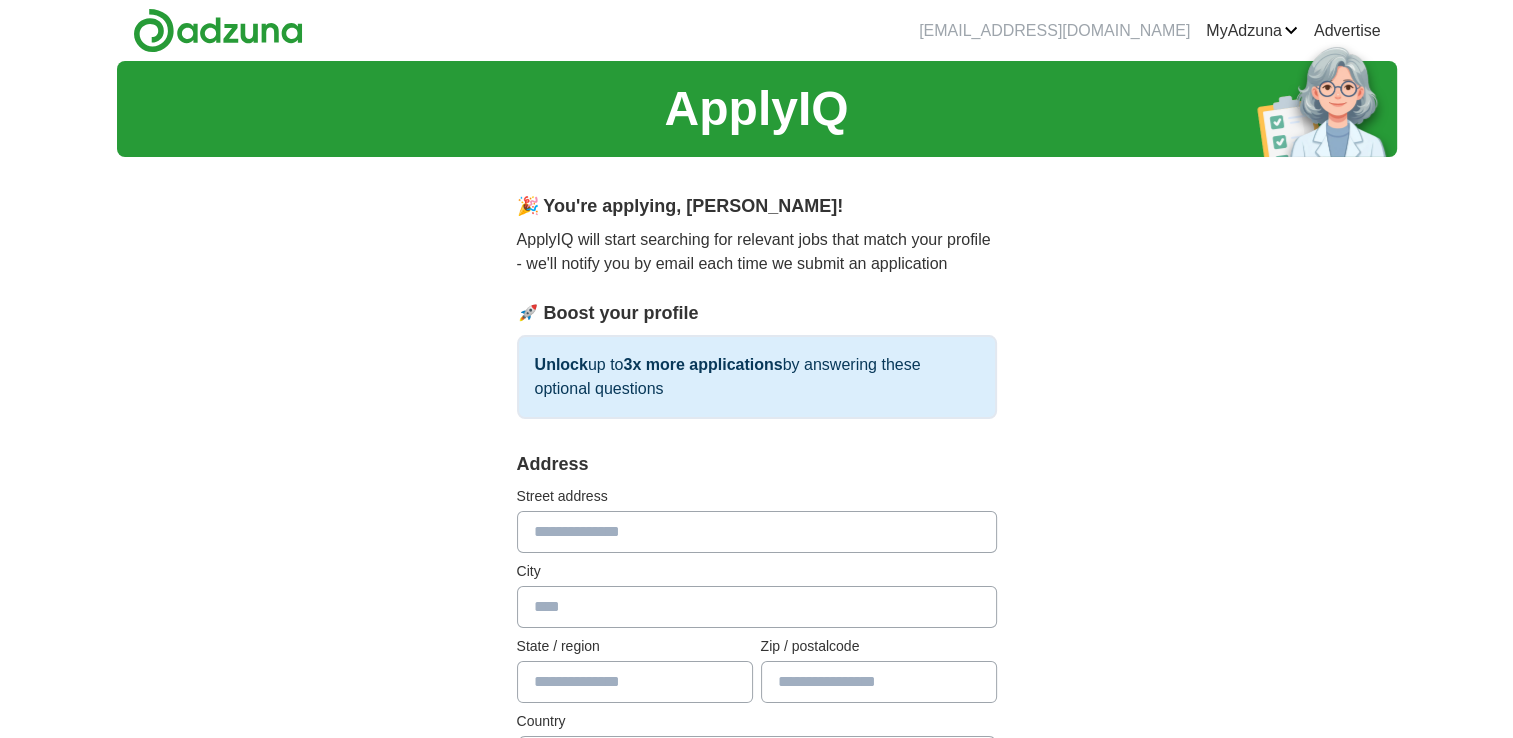 scroll, scrollTop: 0, scrollLeft: 0, axis: both 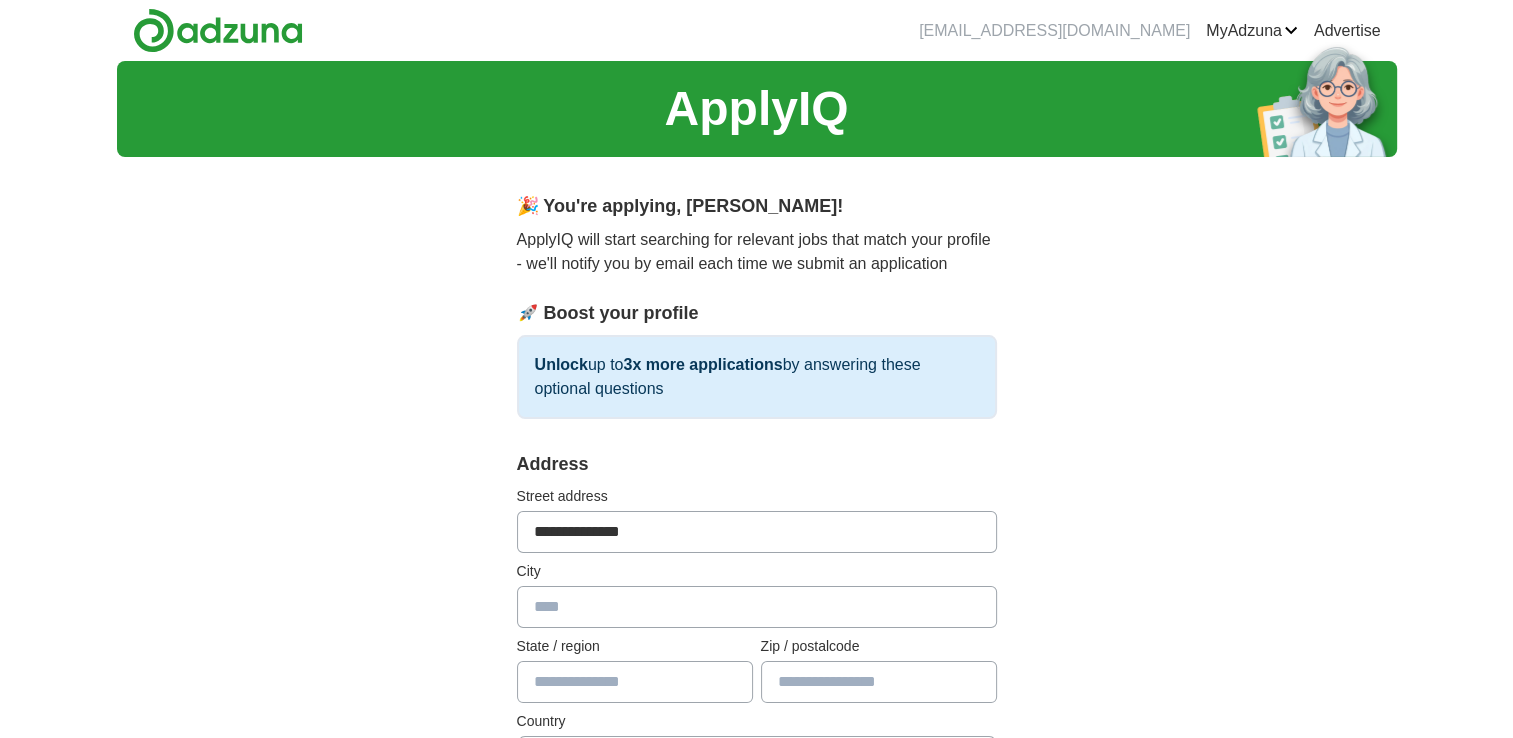 type on "******" 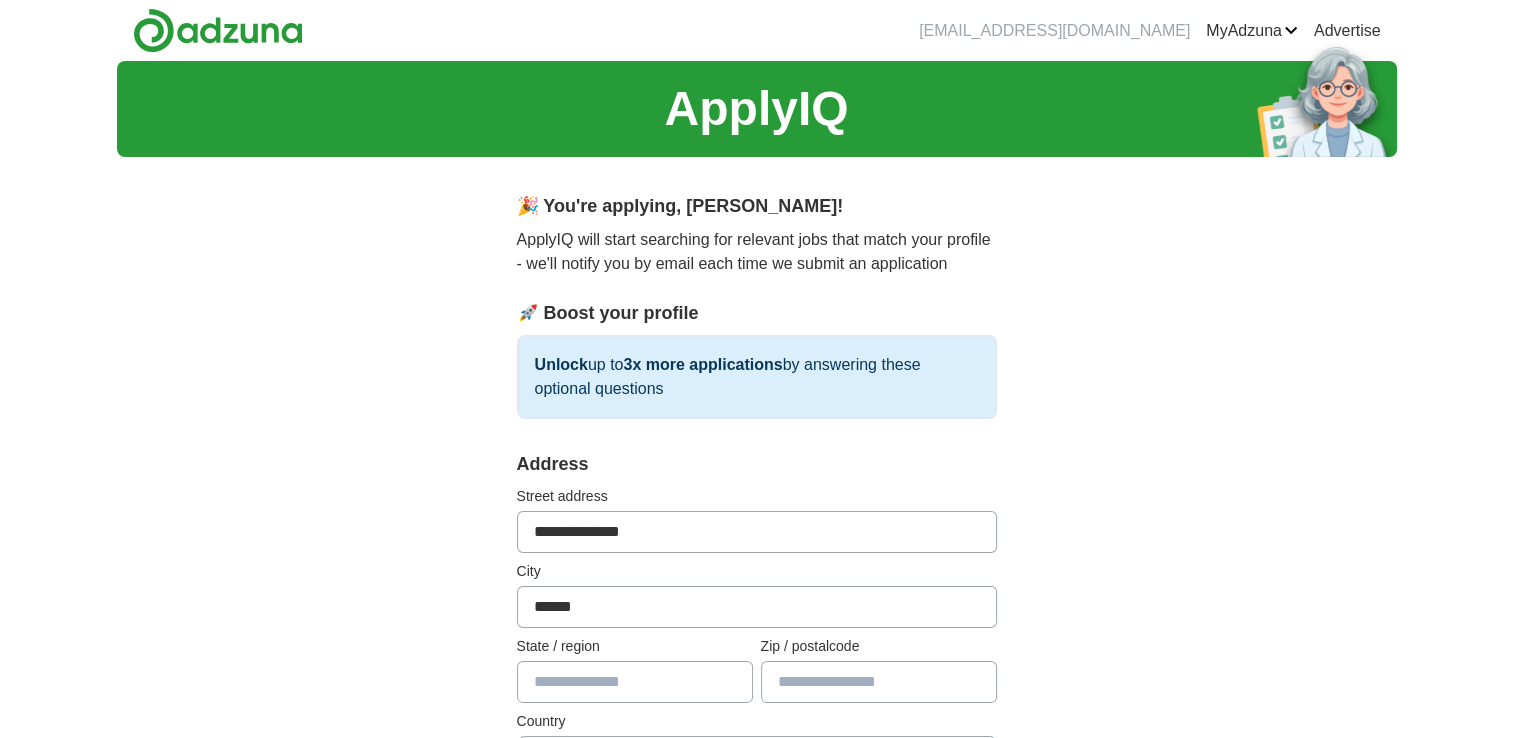 type on "**********" 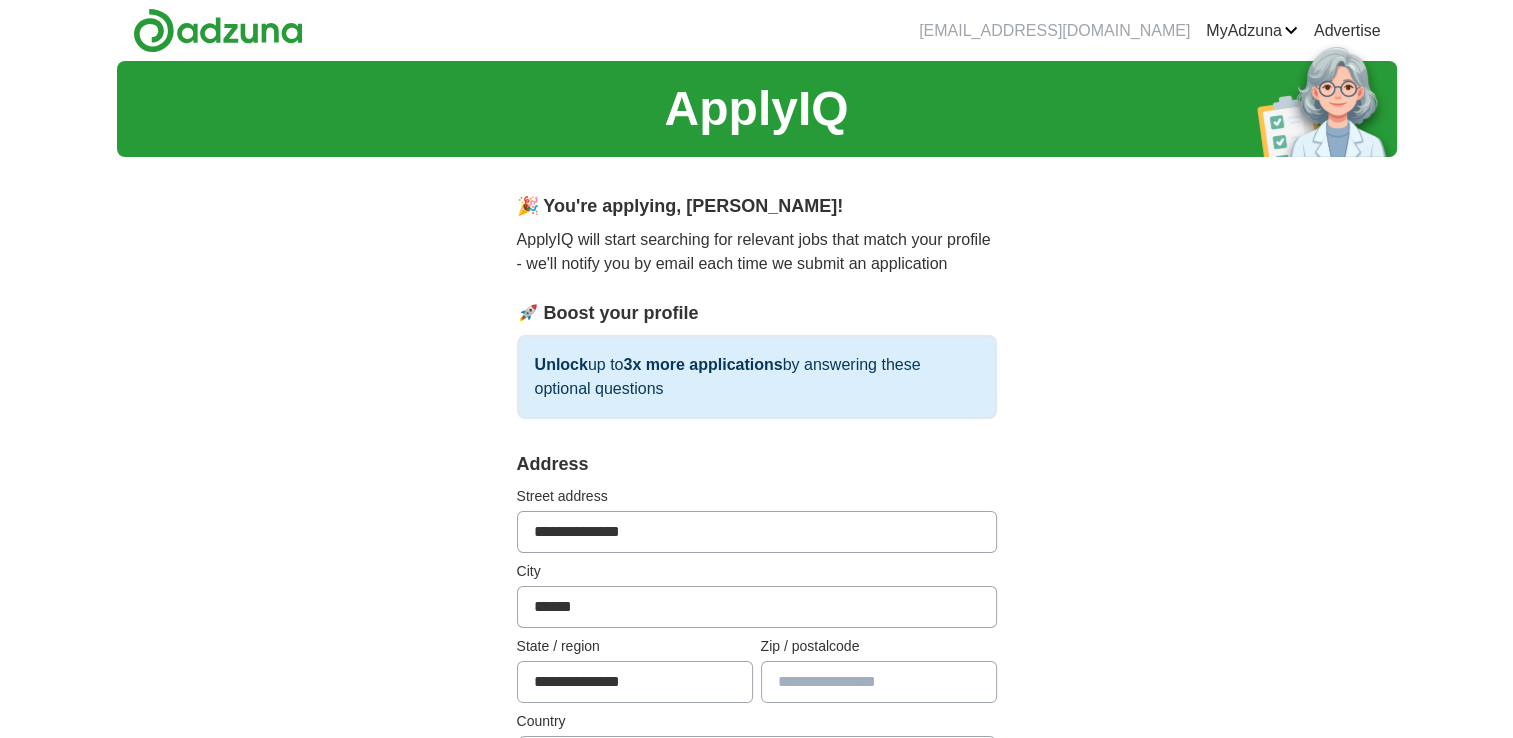 type on "*******" 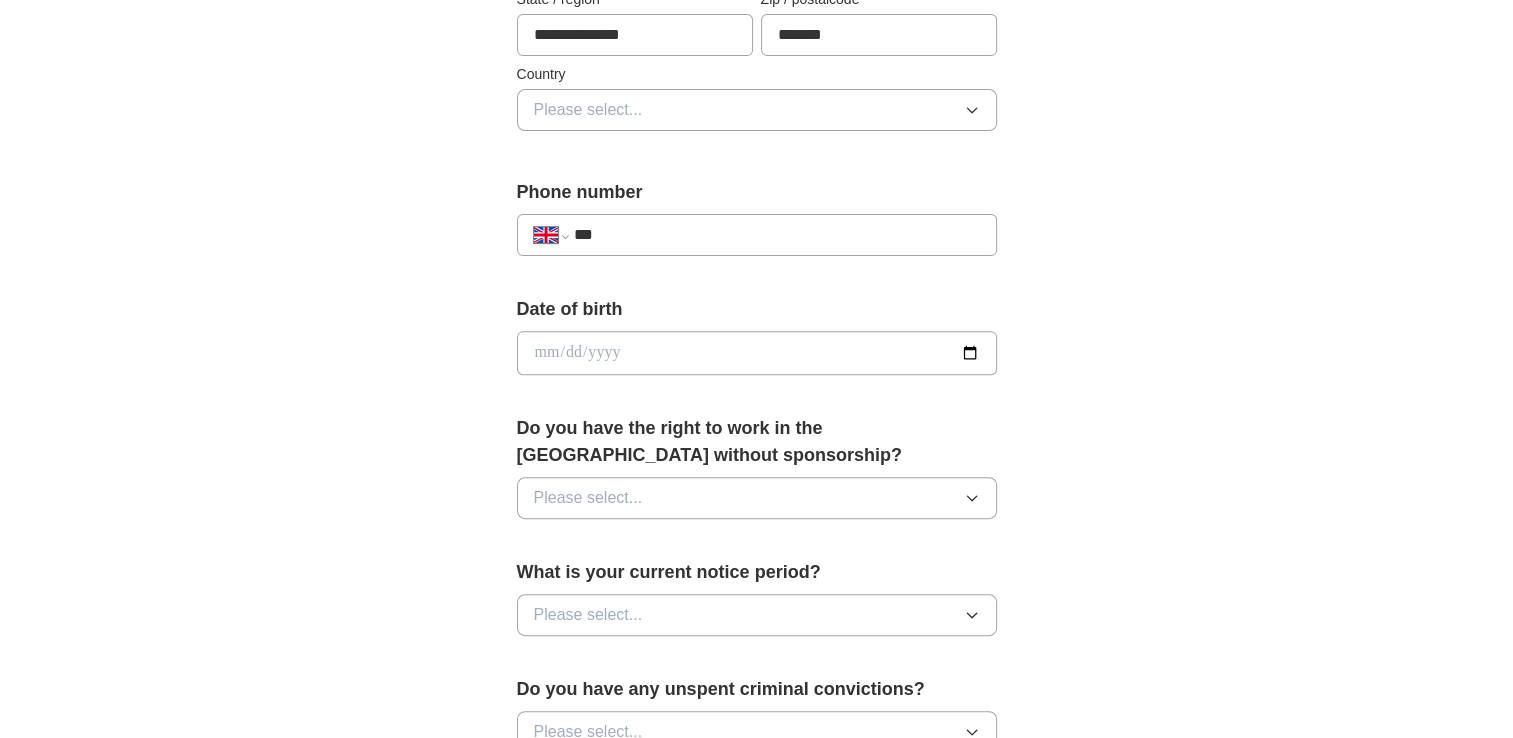 scroll, scrollTop: 652, scrollLeft: 0, axis: vertical 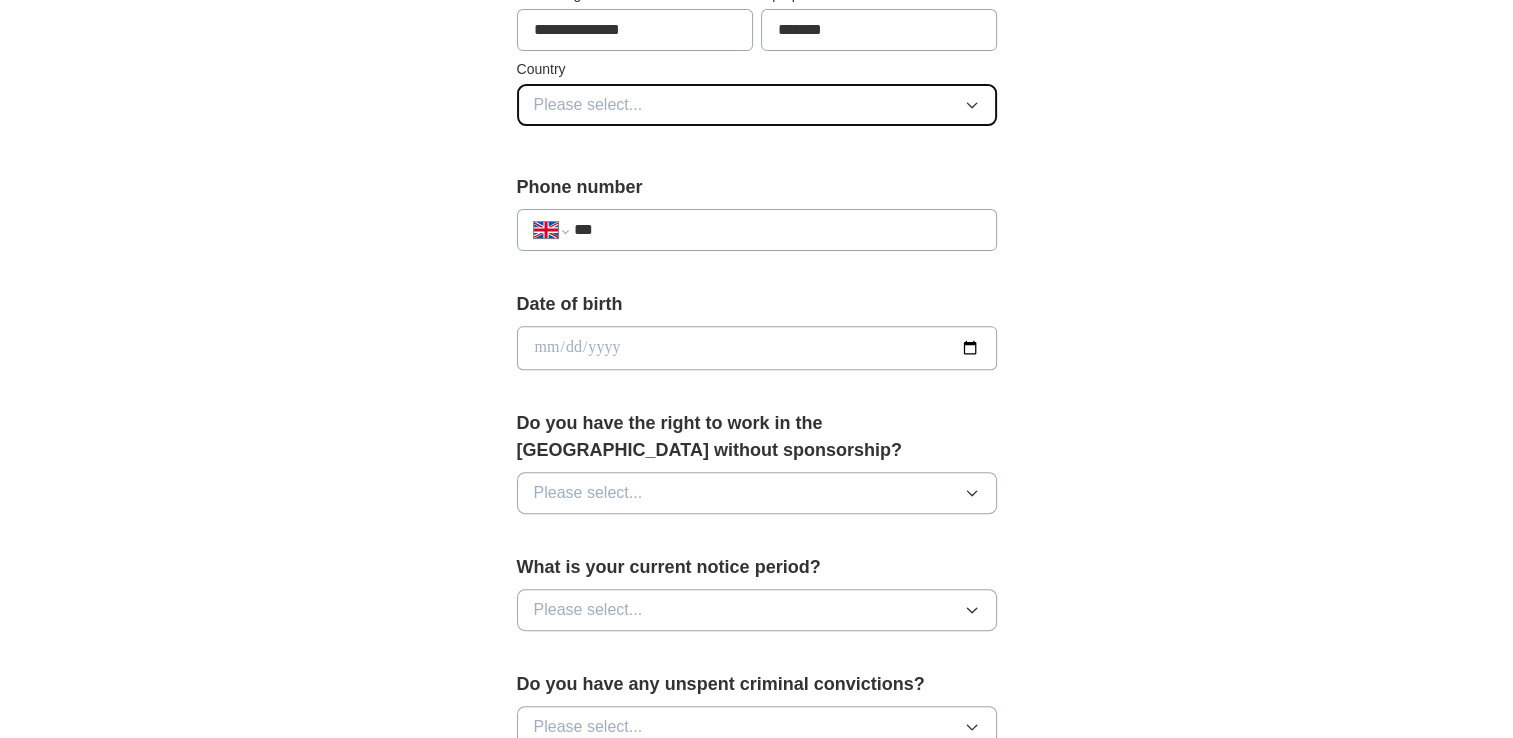 click on "Please select..." at bounding box center (757, 105) 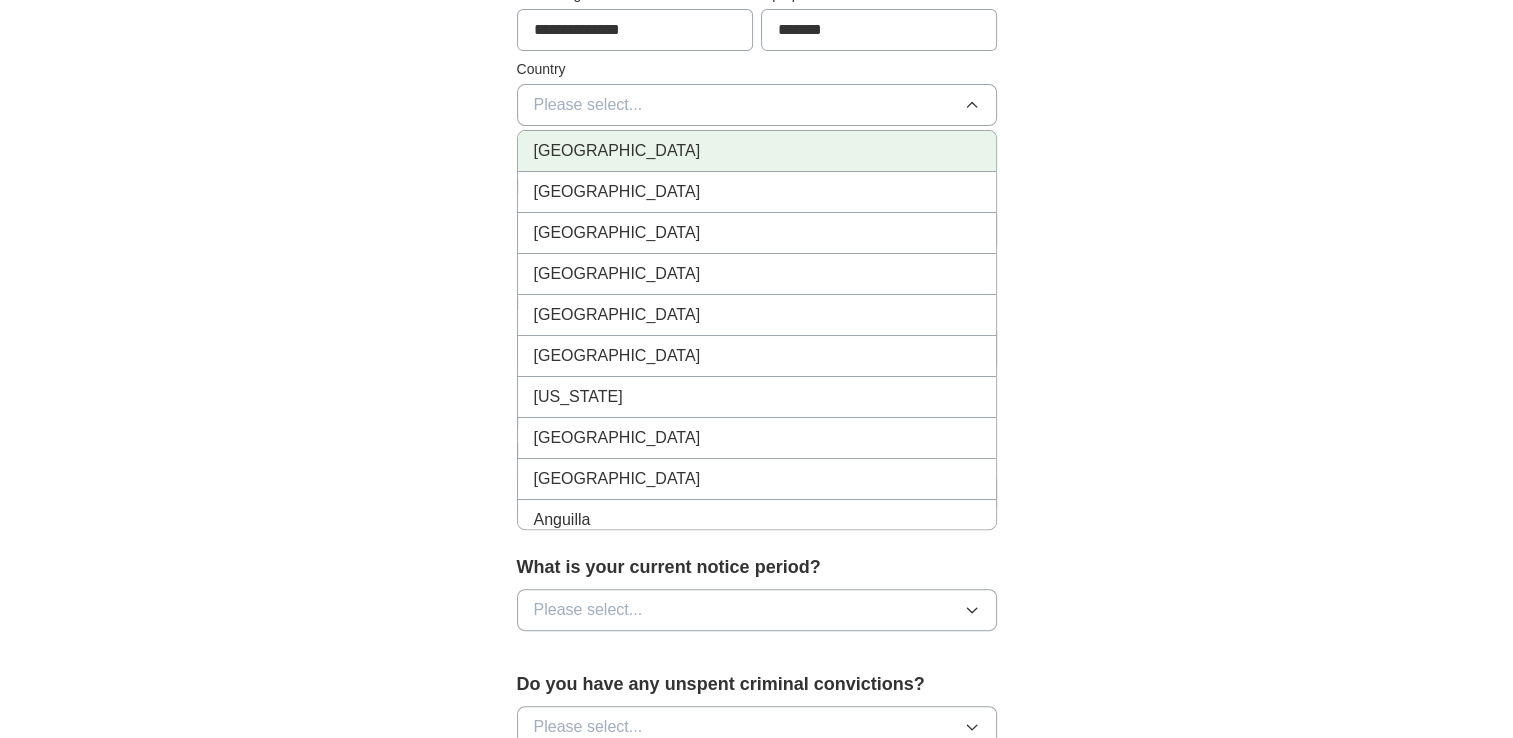 click on "[GEOGRAPHIC_DATA]" at bounding box center (757, 151) 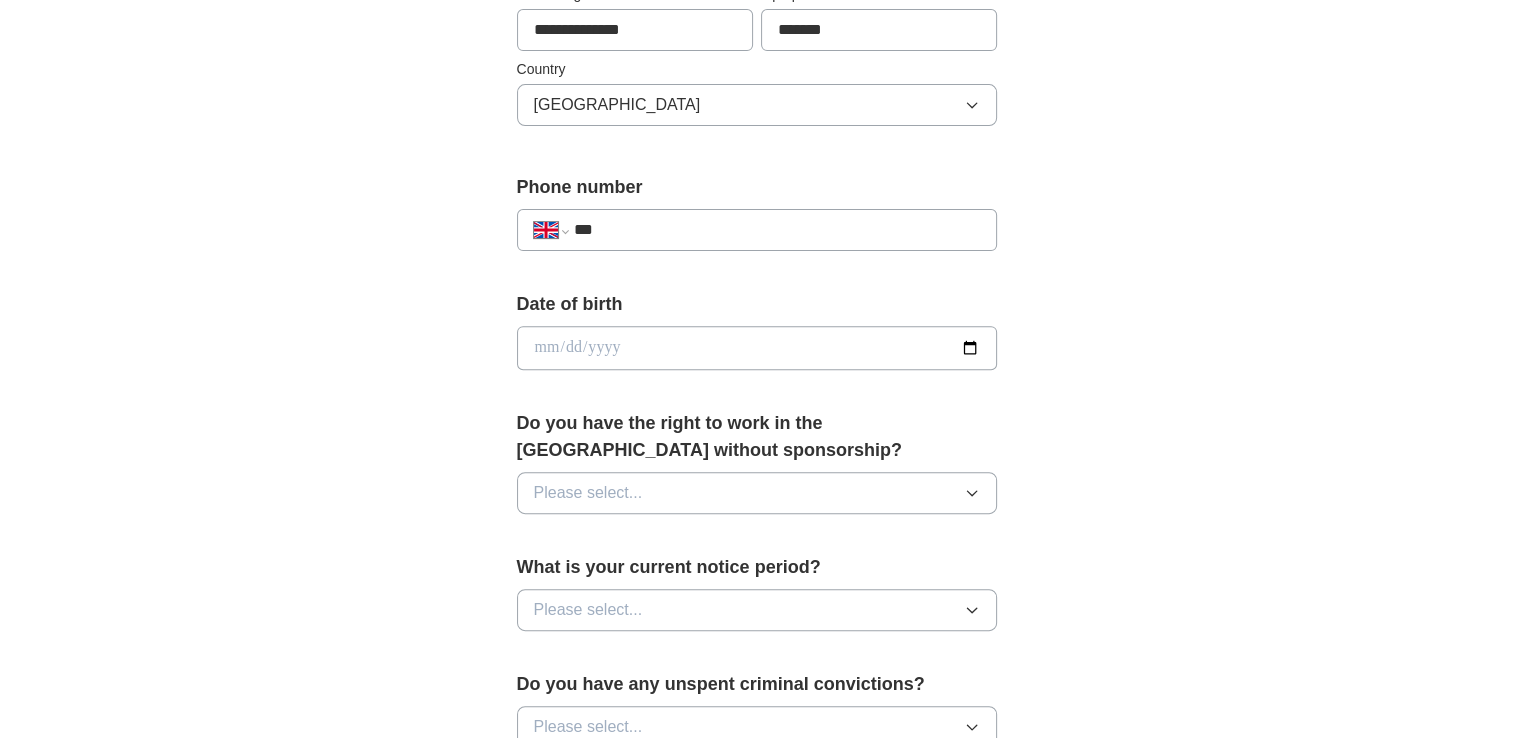 click on "***" at bounding box center [776, 230] 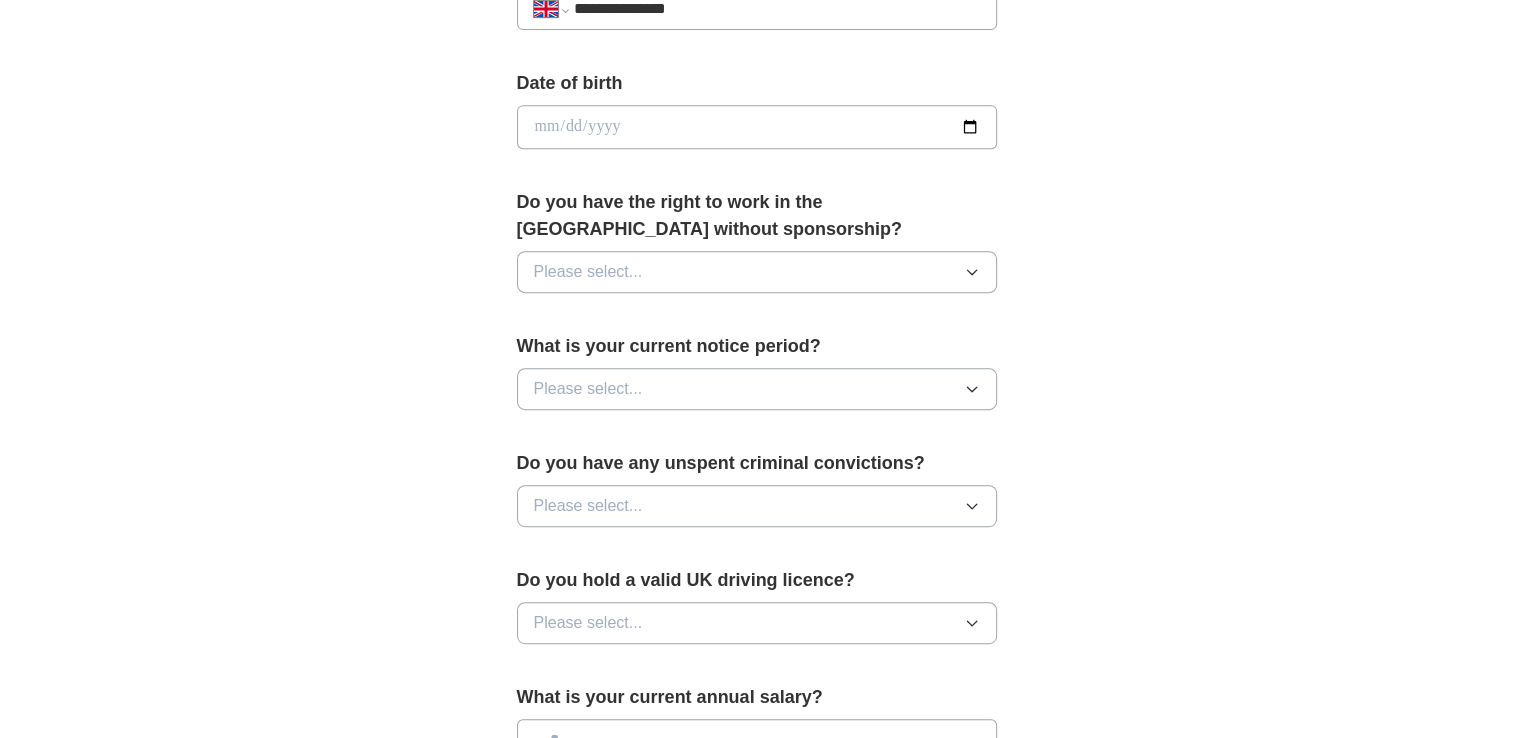 scroll, scrollTop: 928, scrollLeft: 0, axis: vertical 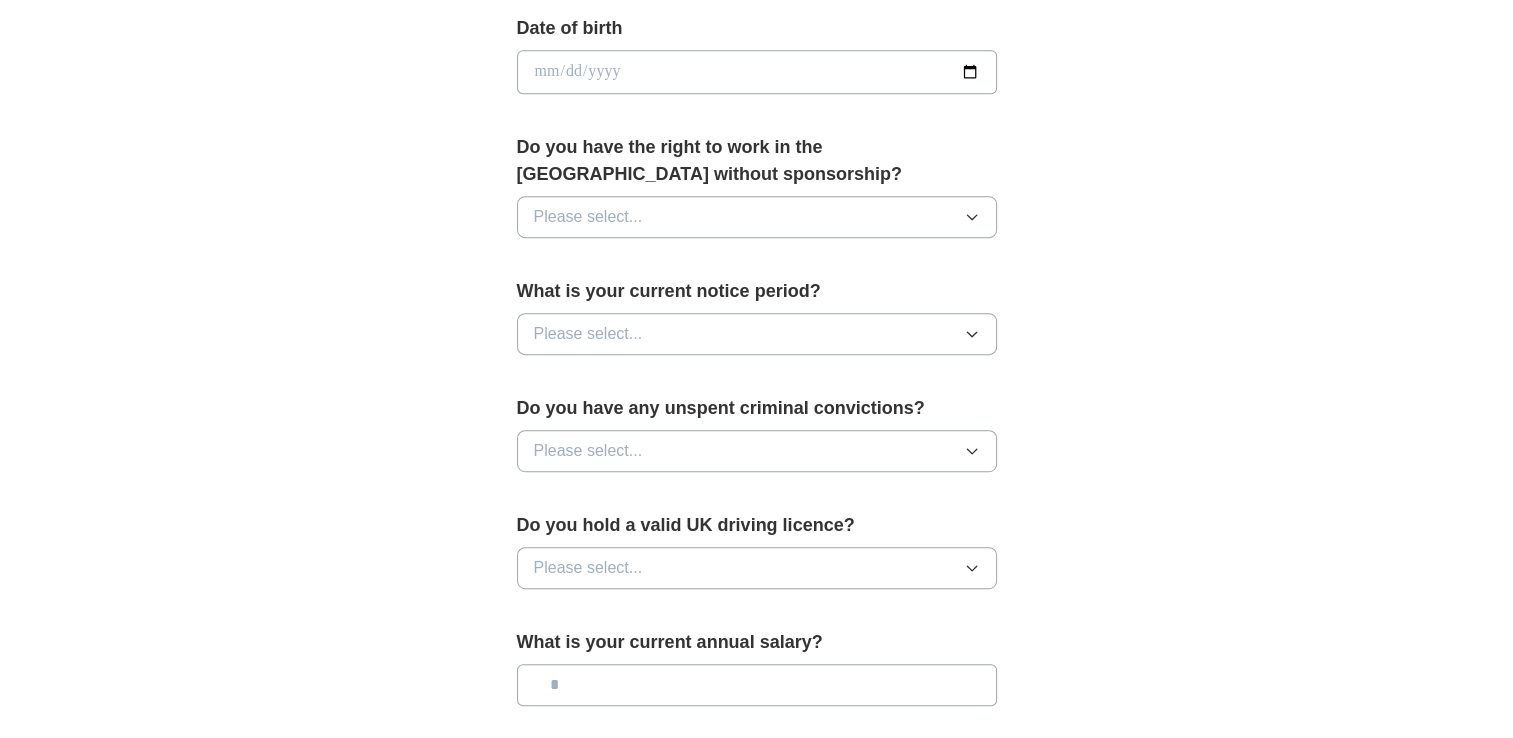 click at bounding box center [757, 72] 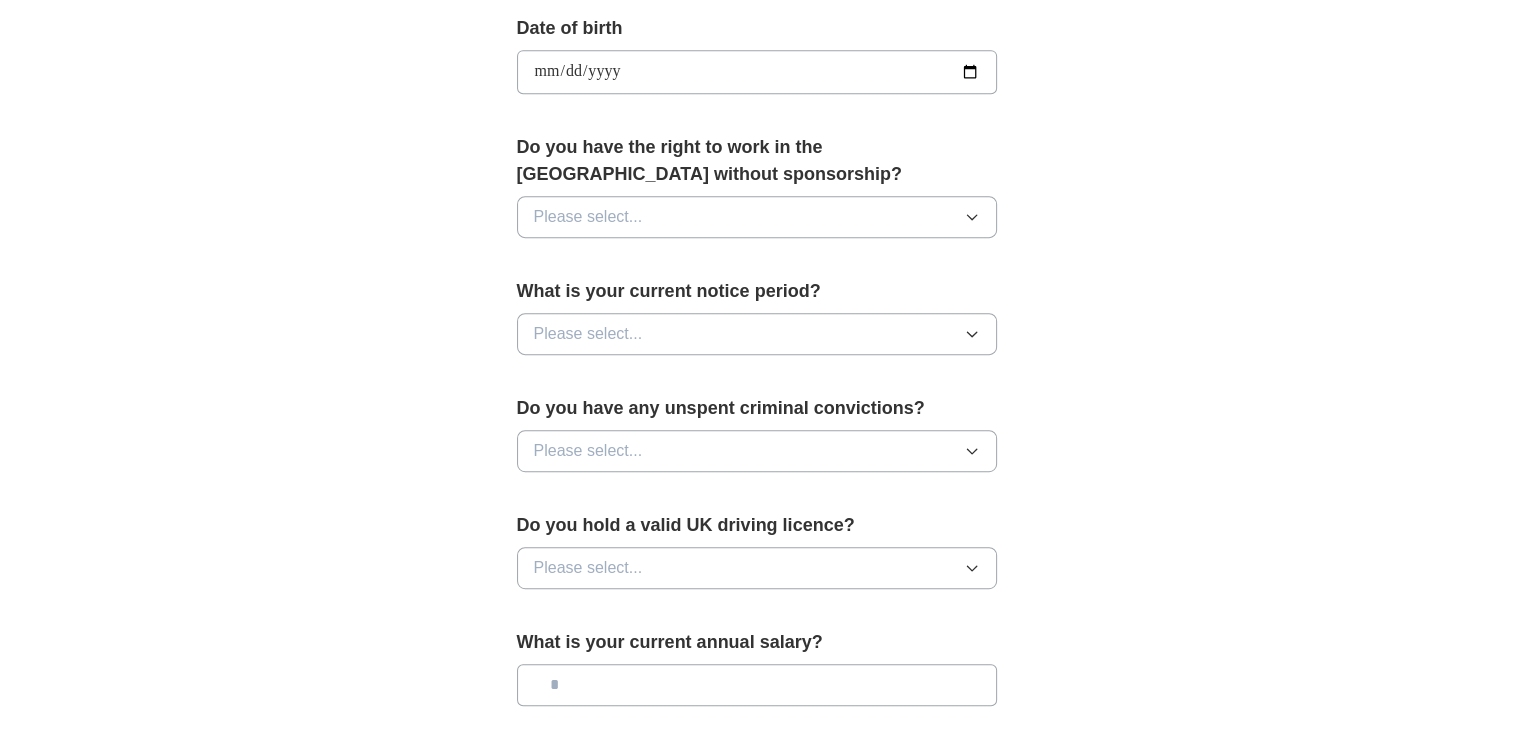 click on "**********" at bounding box center (757, 72) 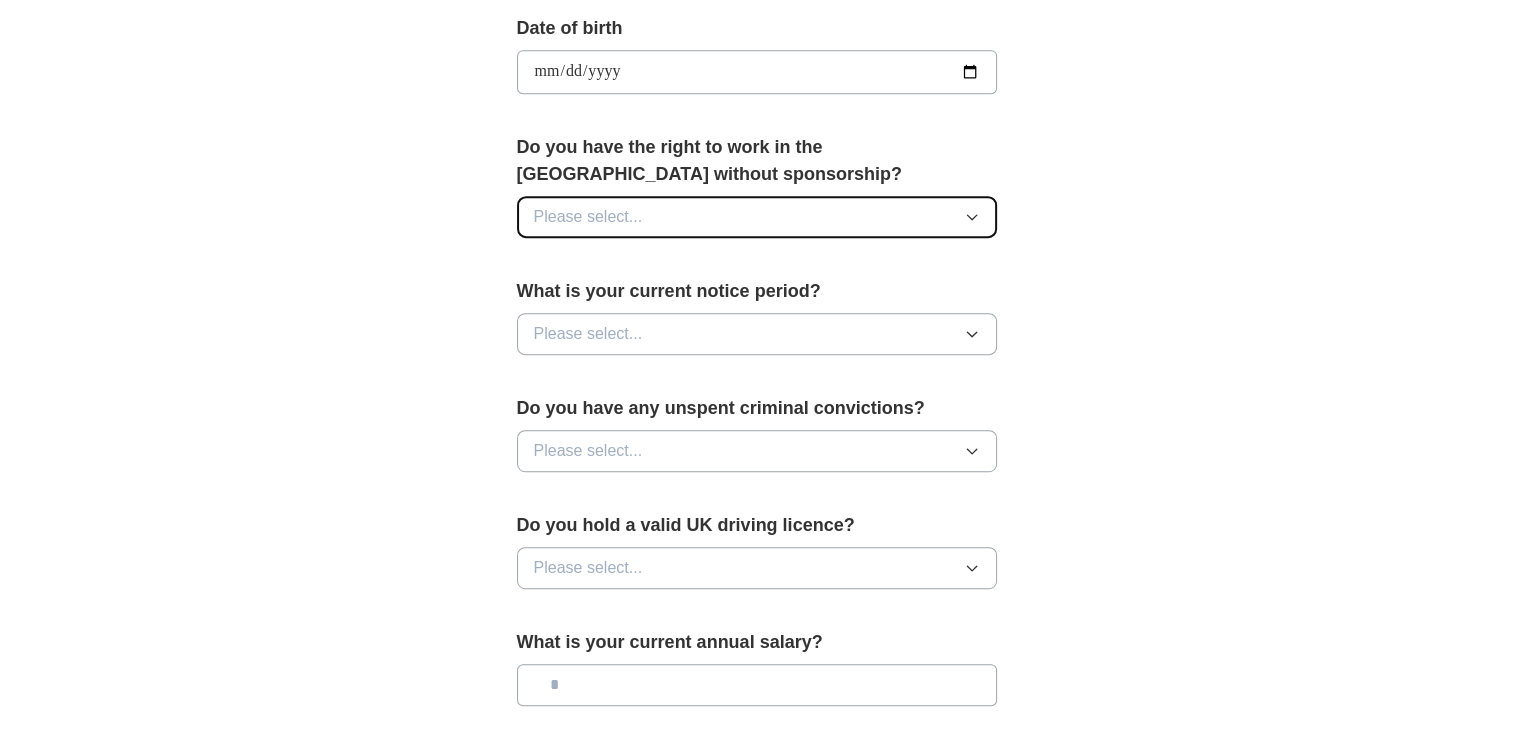 click on "Please select..." at bounding box center [757, 217] 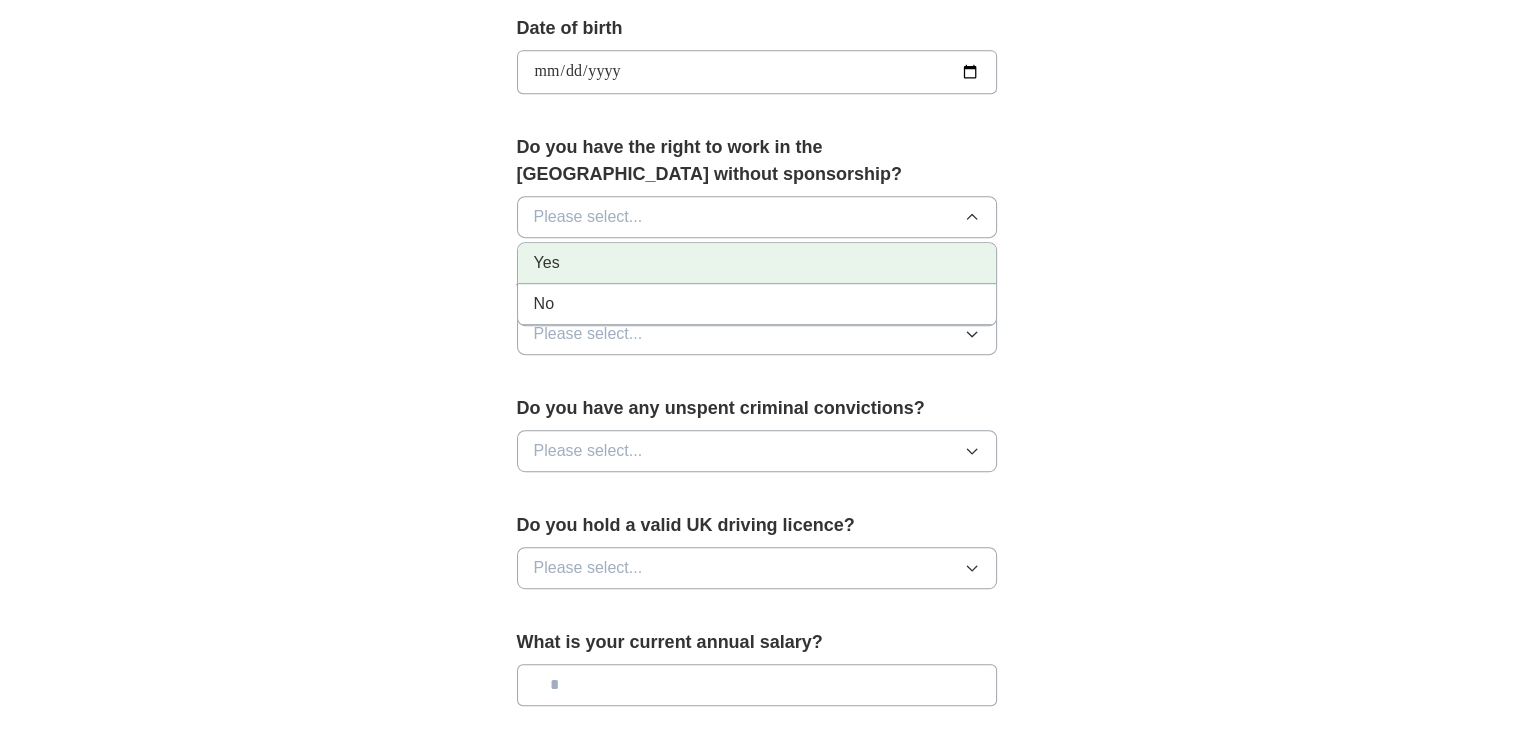 click on "Yes" at bounding box center [757, 263] 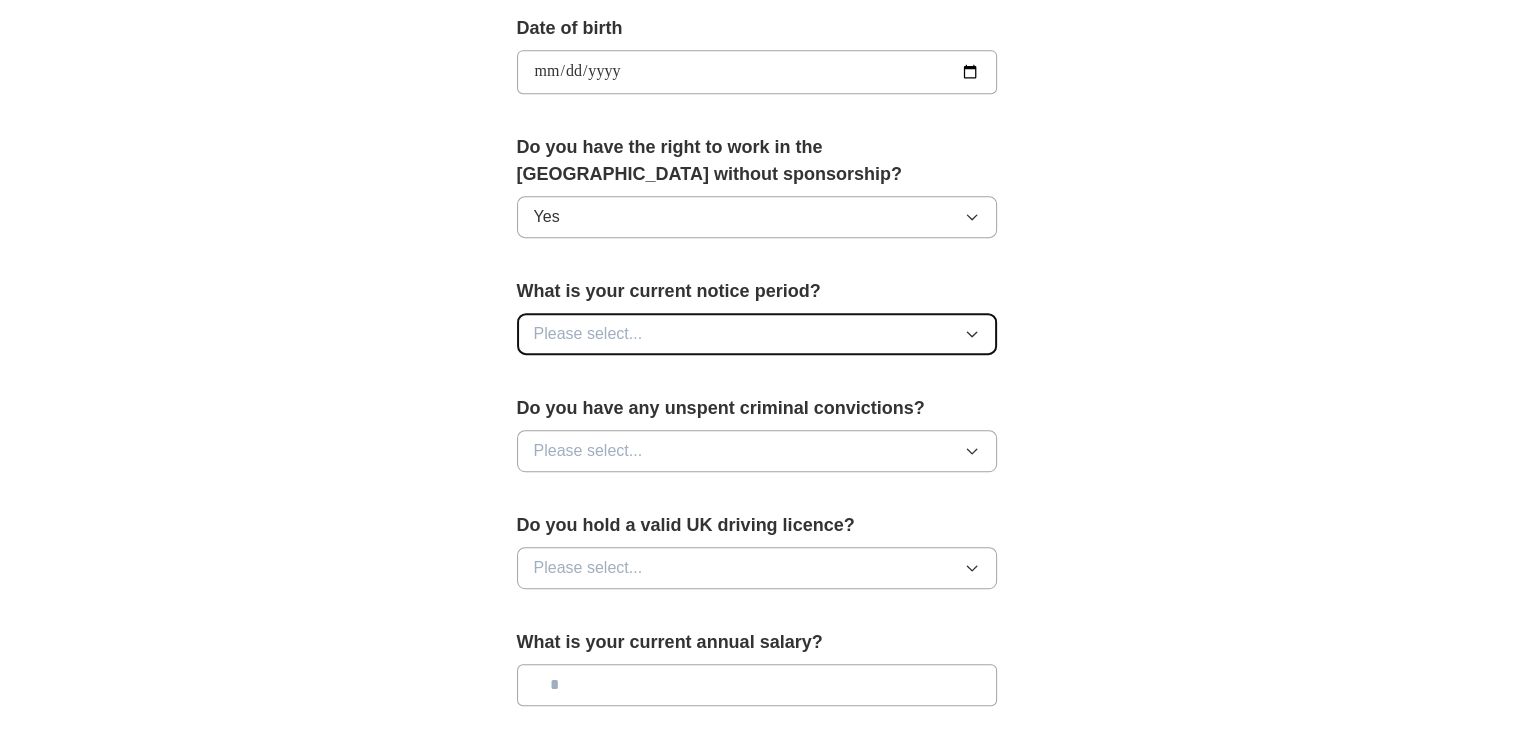 click on "Please select..." at bounding box center (757, 334) 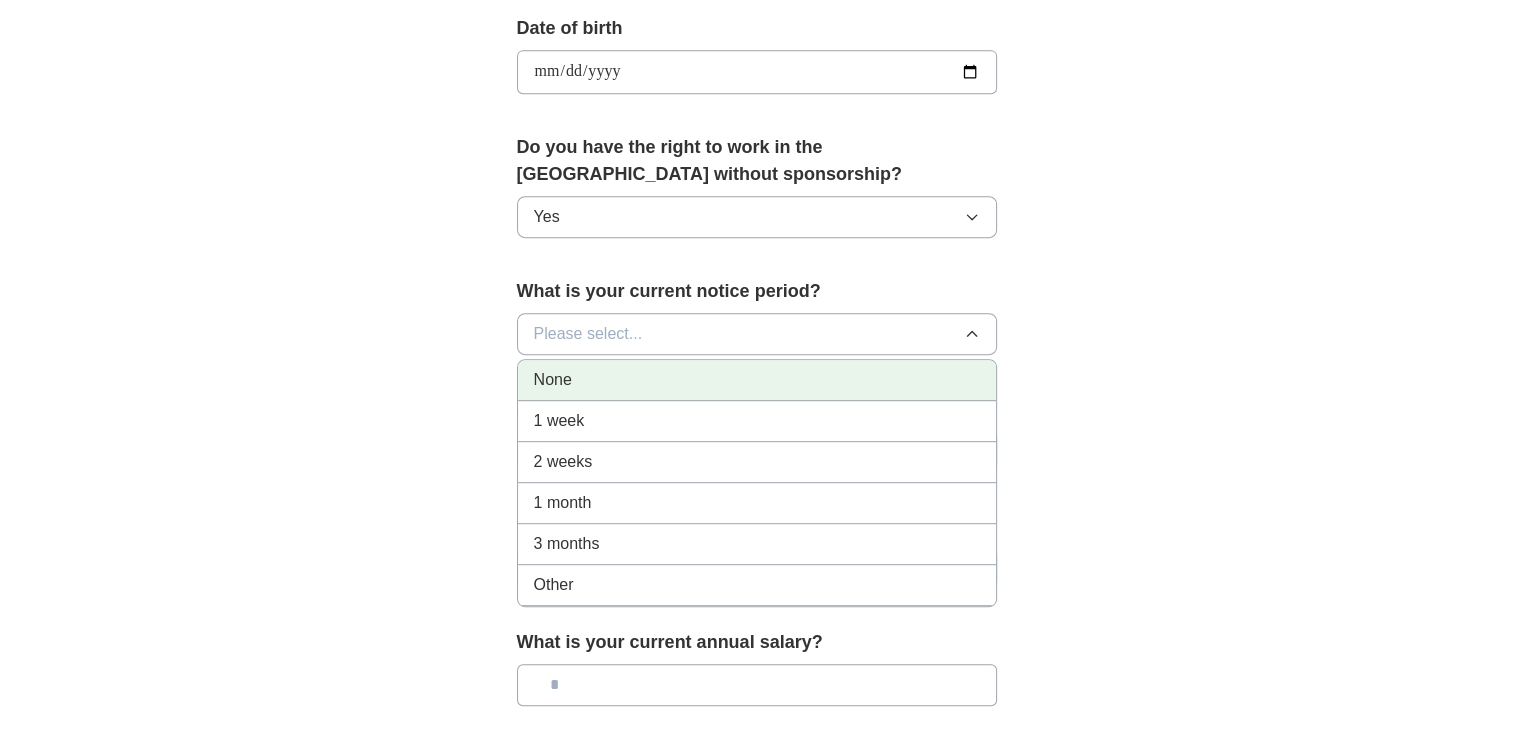 click on "None" at bounding box center (757, 380) 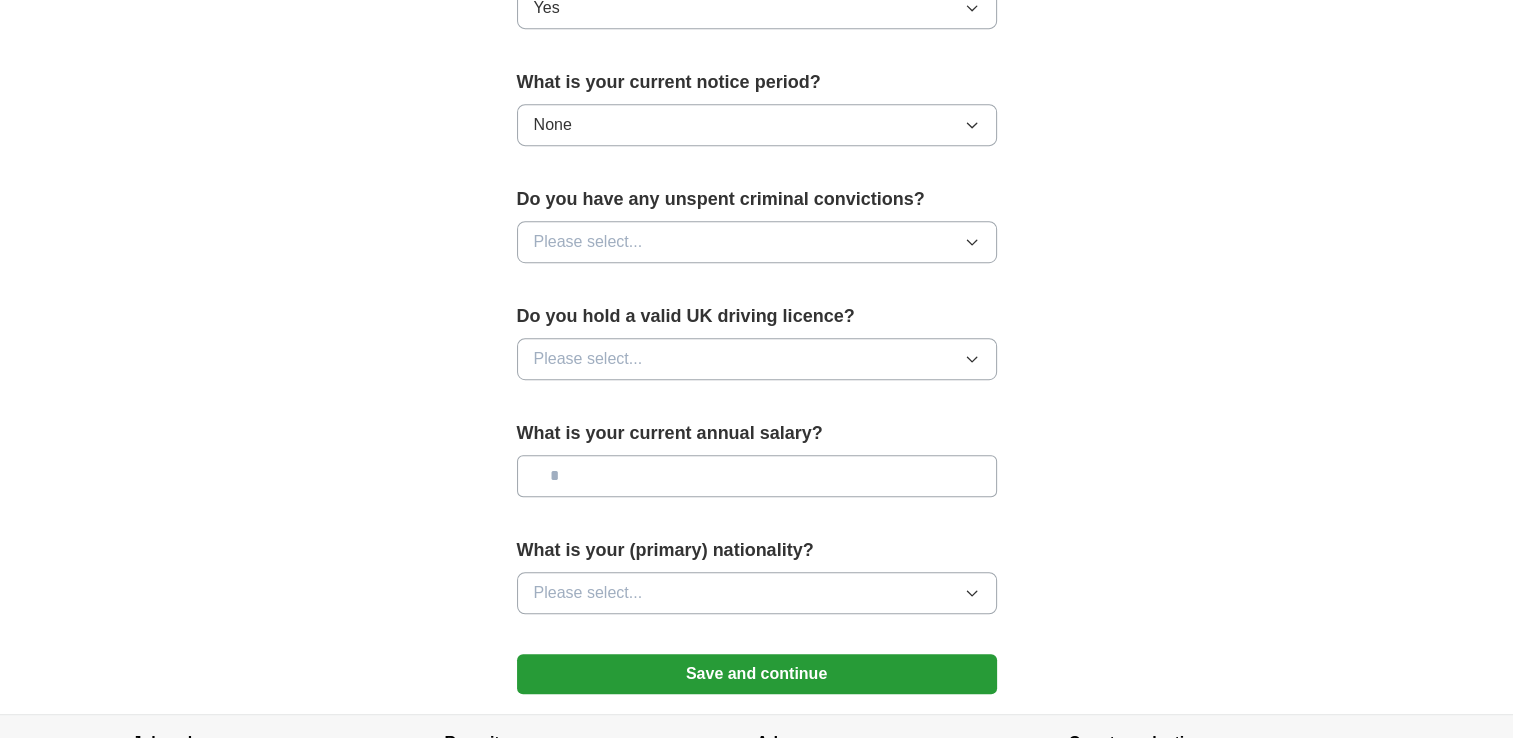scroll, scrollTop: 1172, scrollLeft: 0, axis: vertical 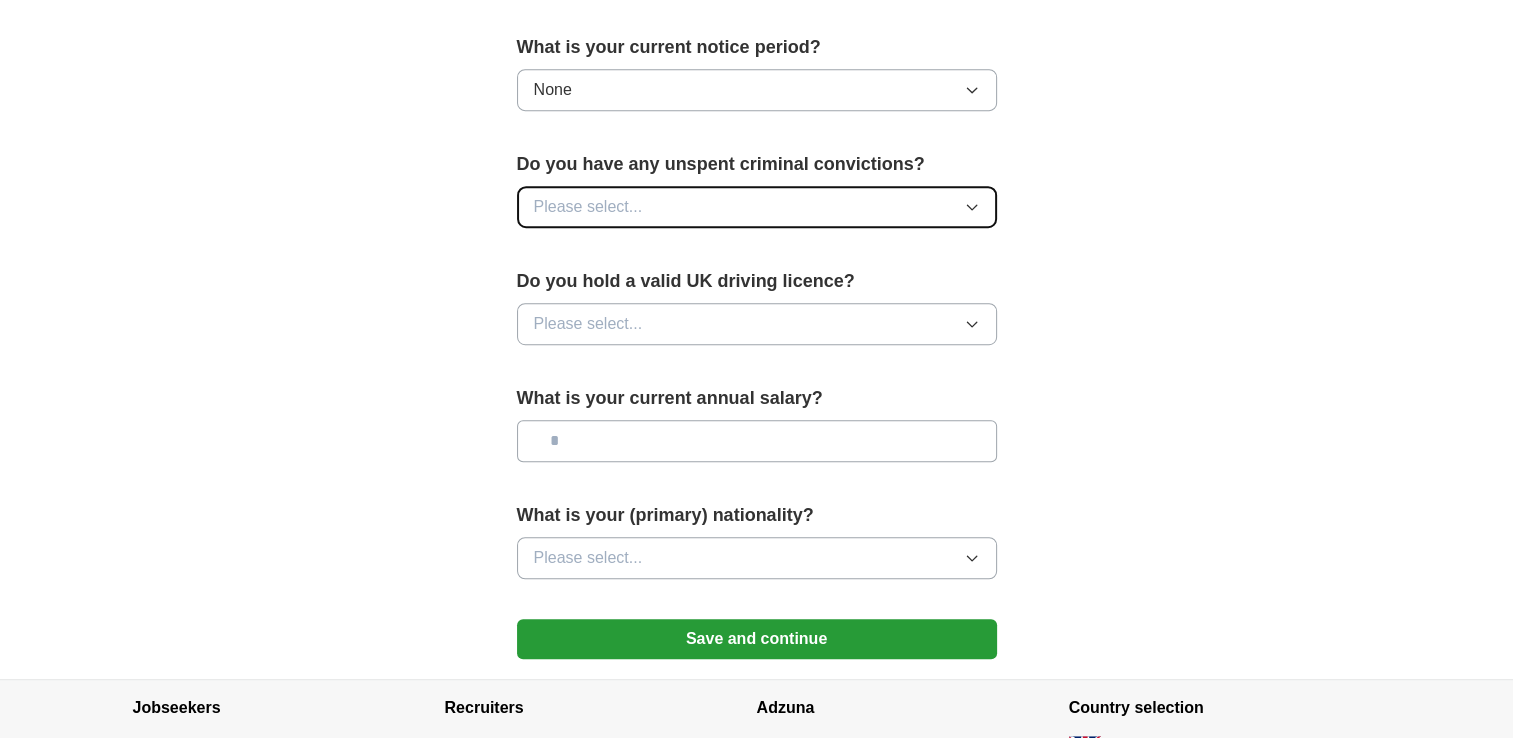 click on "Please select..." at bounding box center (757, 207) 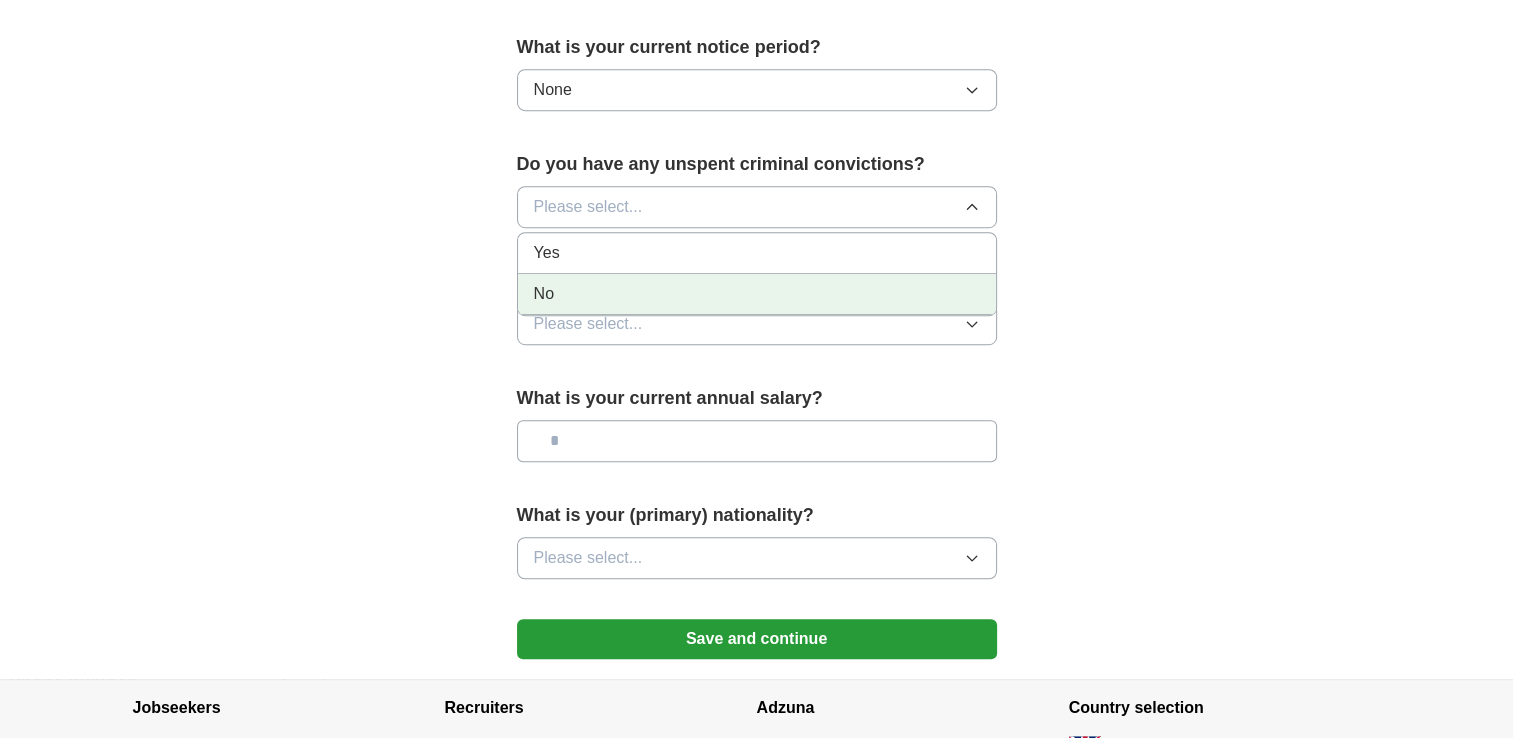 click on "No" at bounding box center [757, 294] 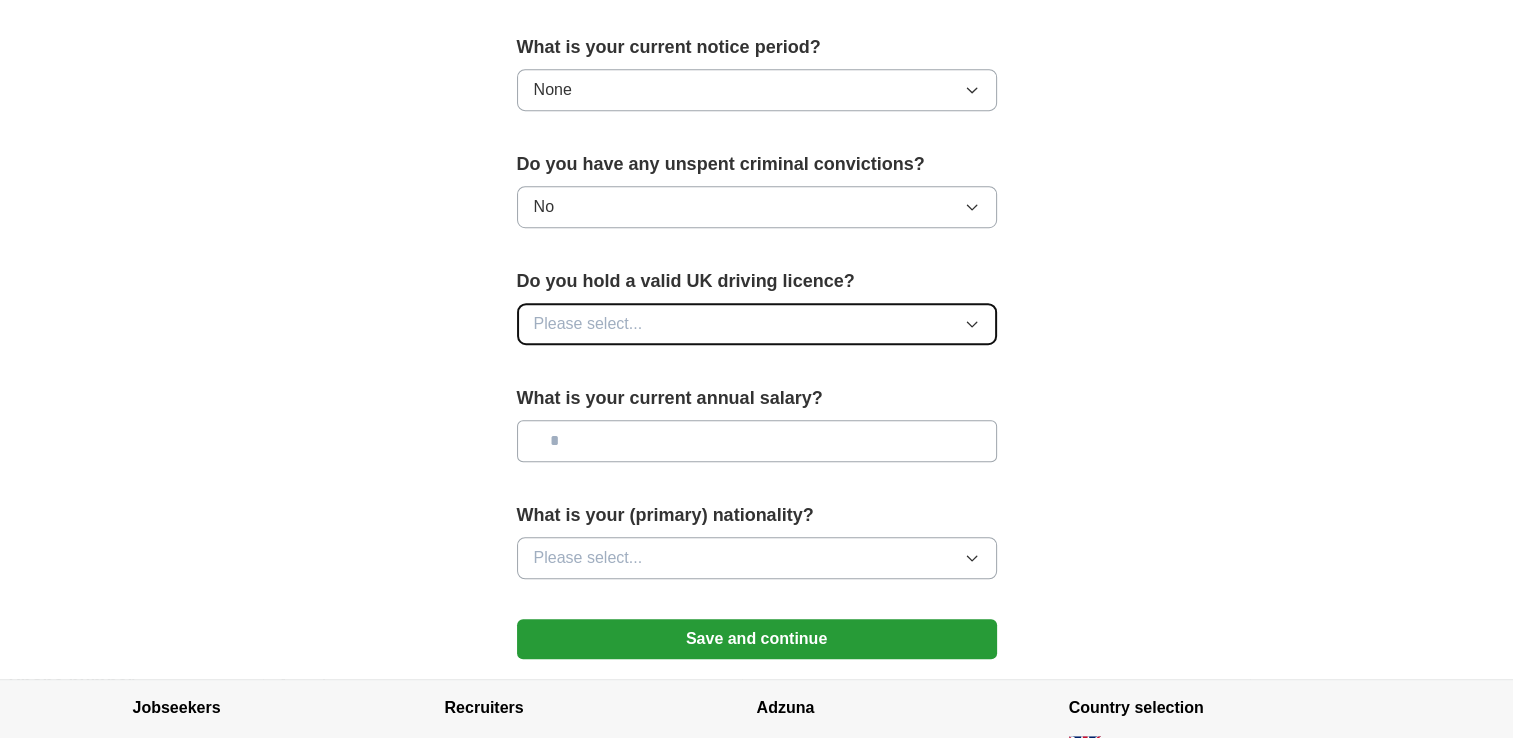 click on "Please select..." at bounding box center (757, 324) 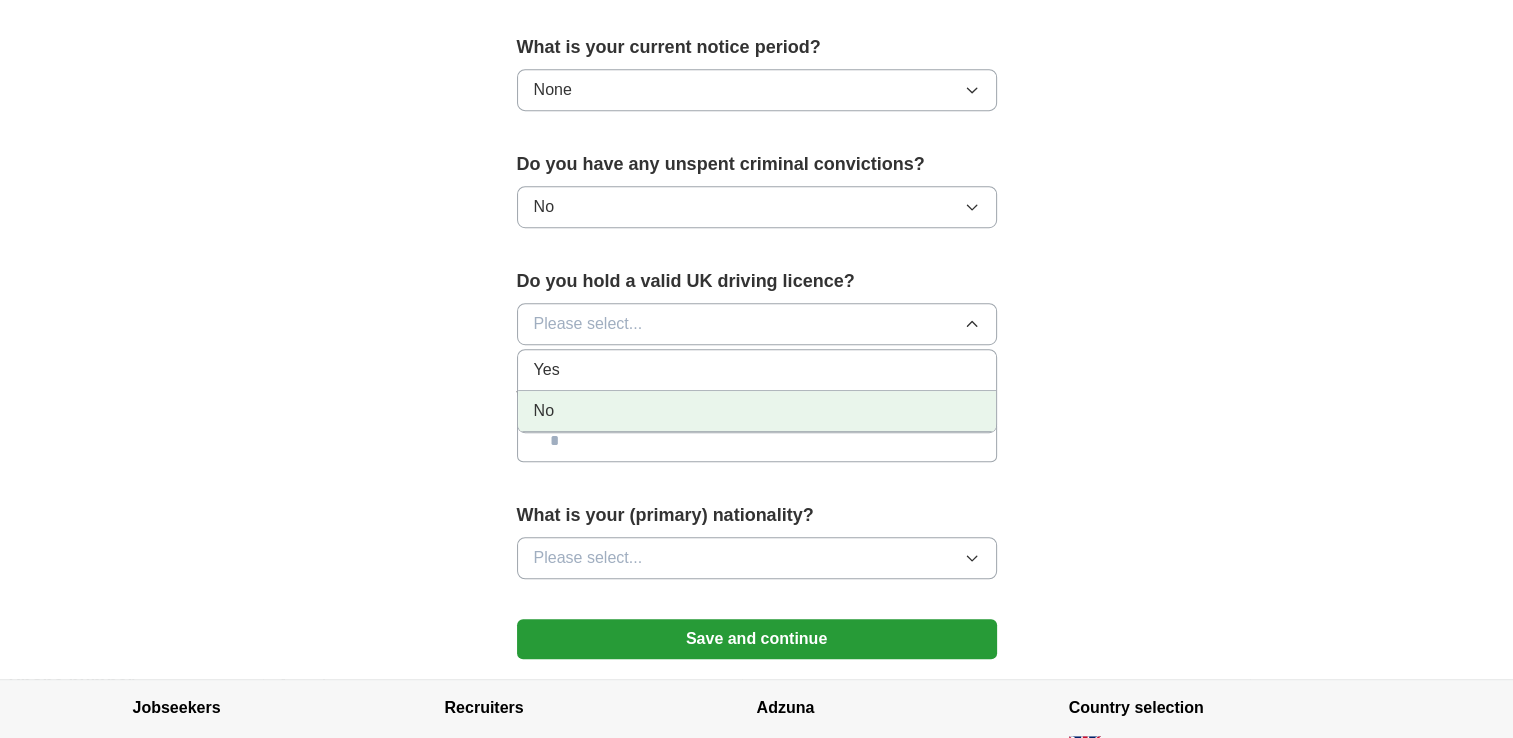 click on "No" at bounding box center (757, 411) 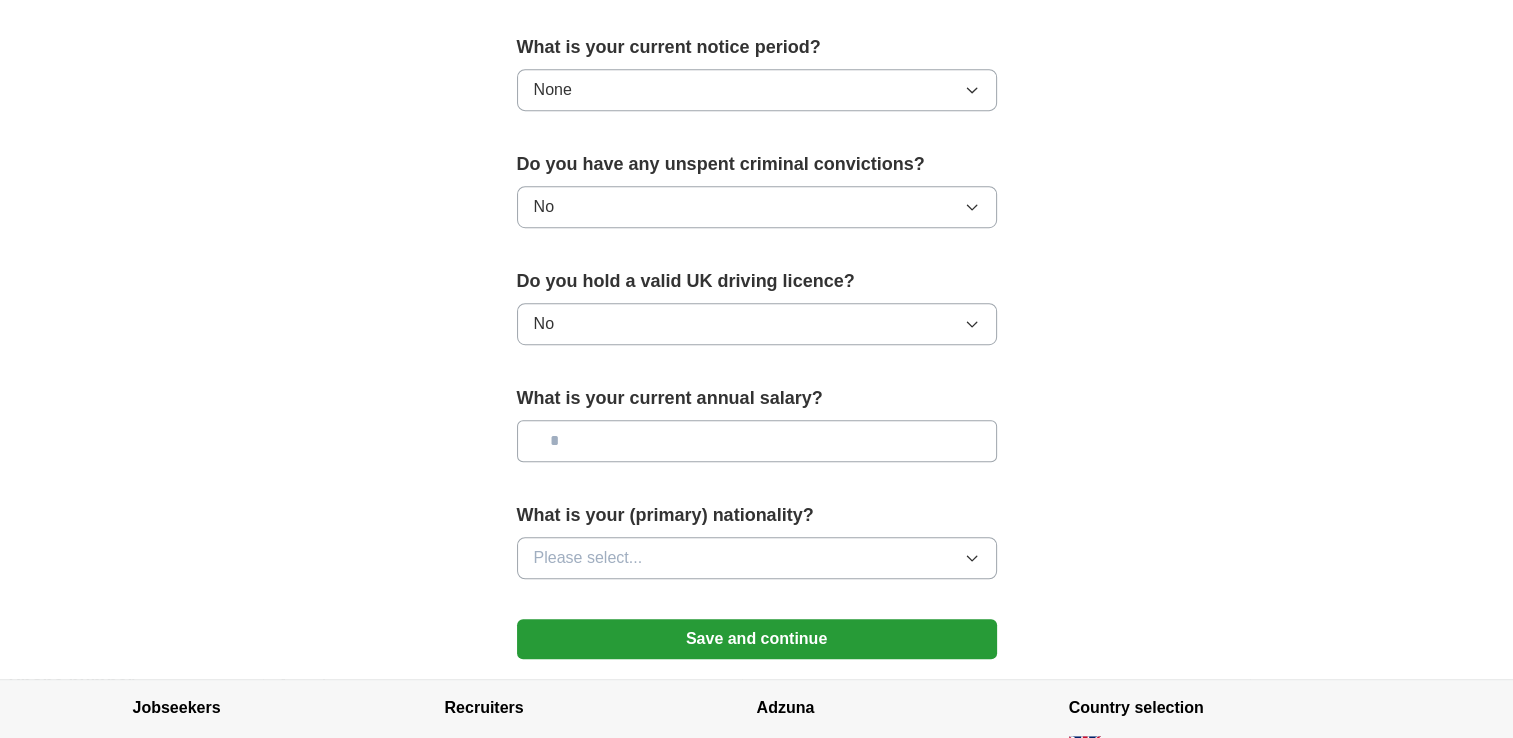 click at bounding box center [757, 441] 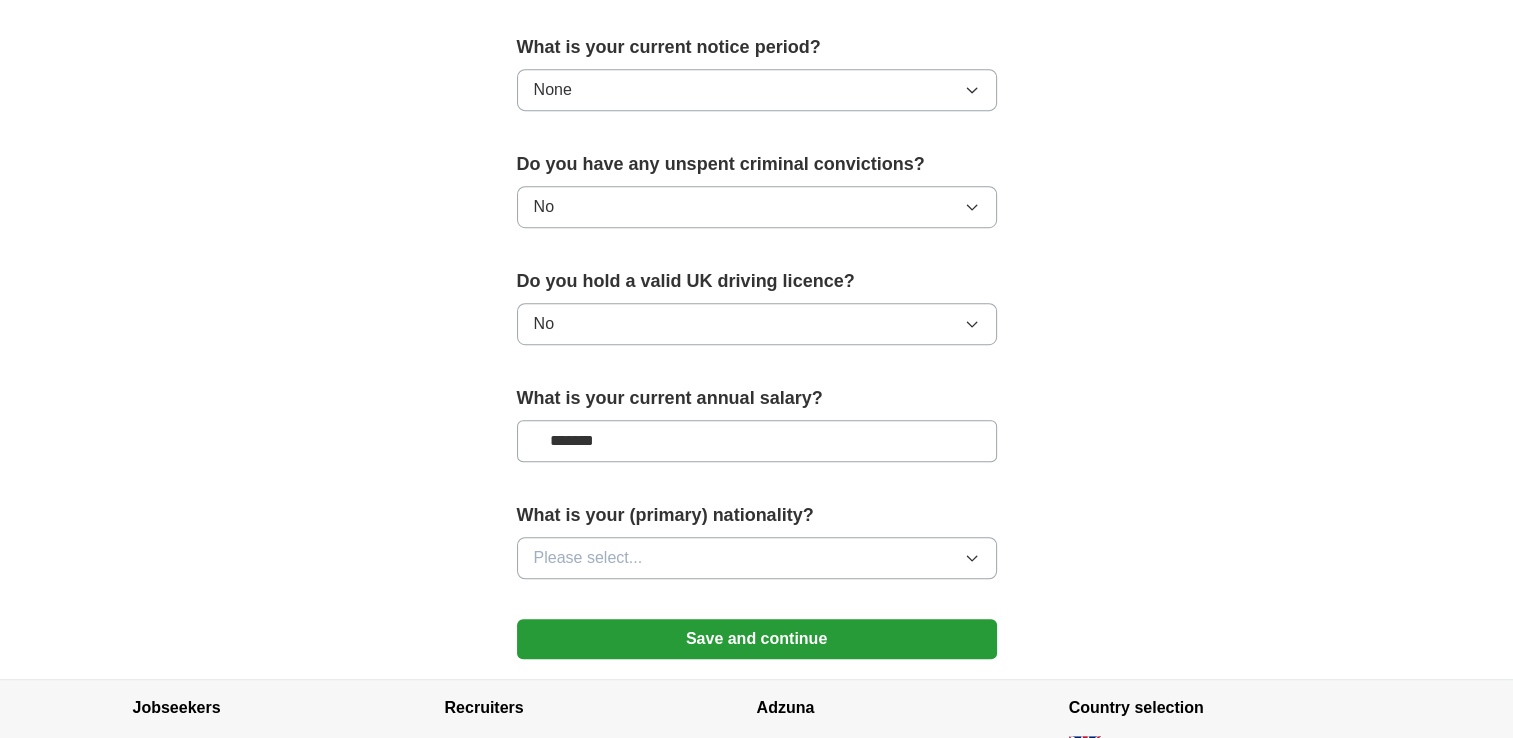 type on "*******" 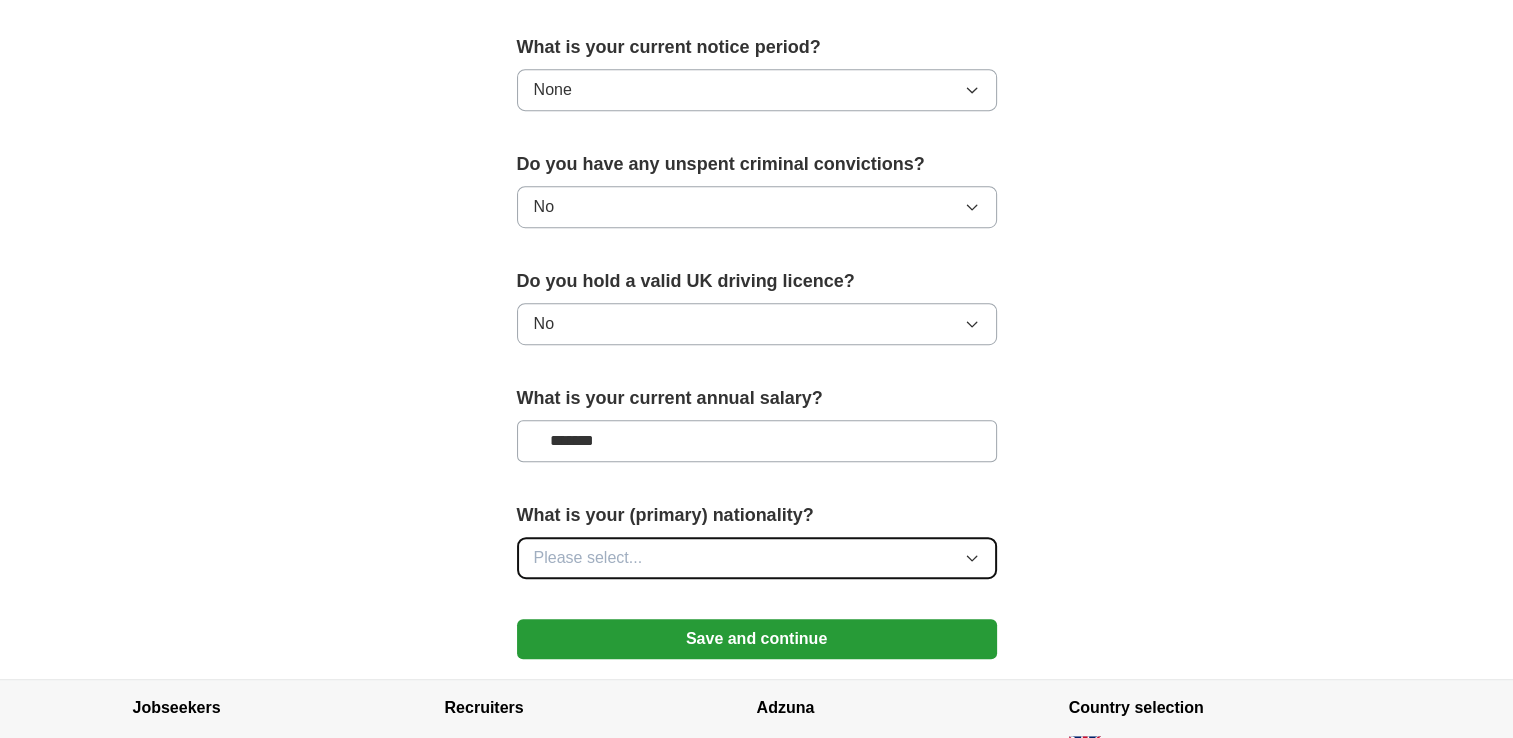 click on "Please select..." at bounding box center (757, 558) 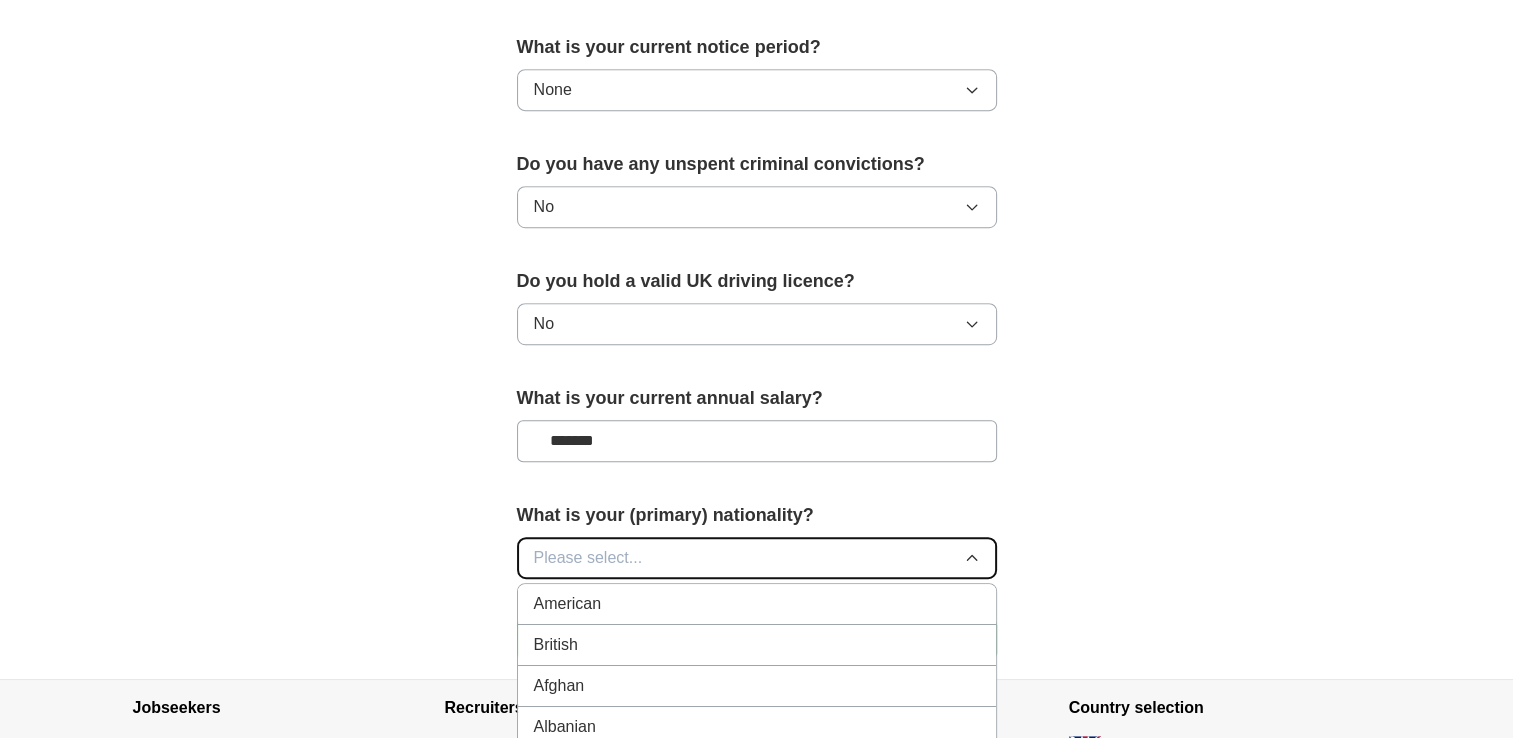 type 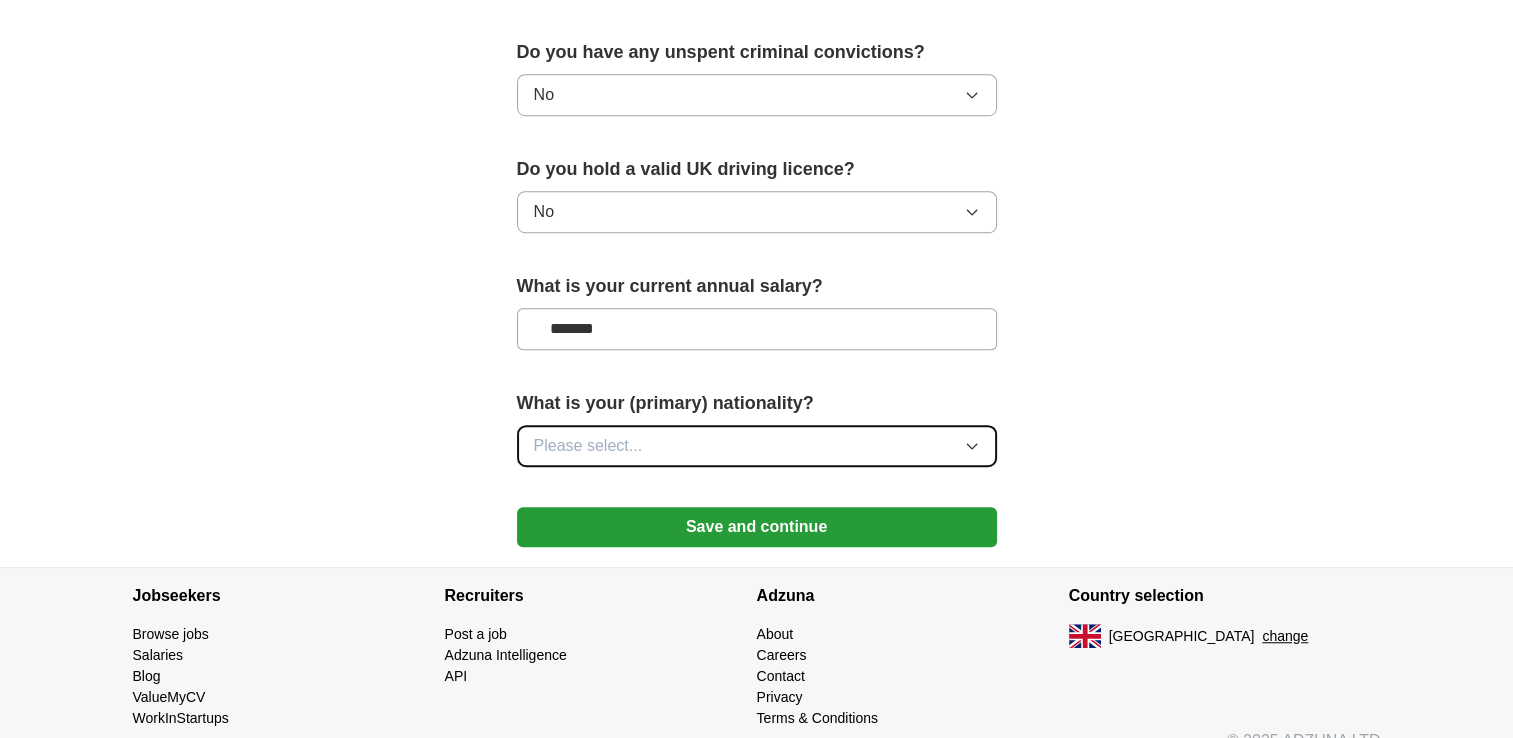 scroll, scrollTop: 1308, scrollLeft: 0, axis: vertical 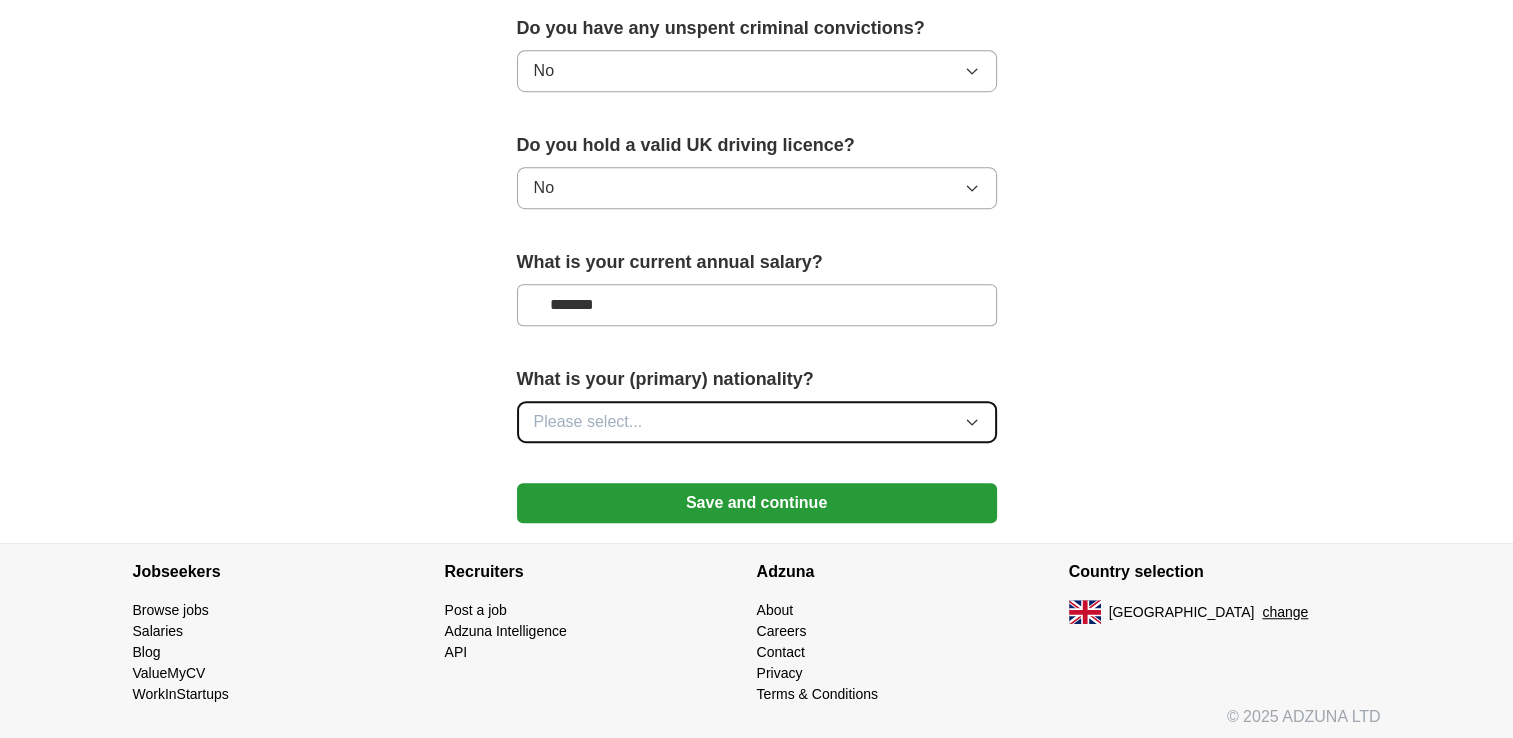 click 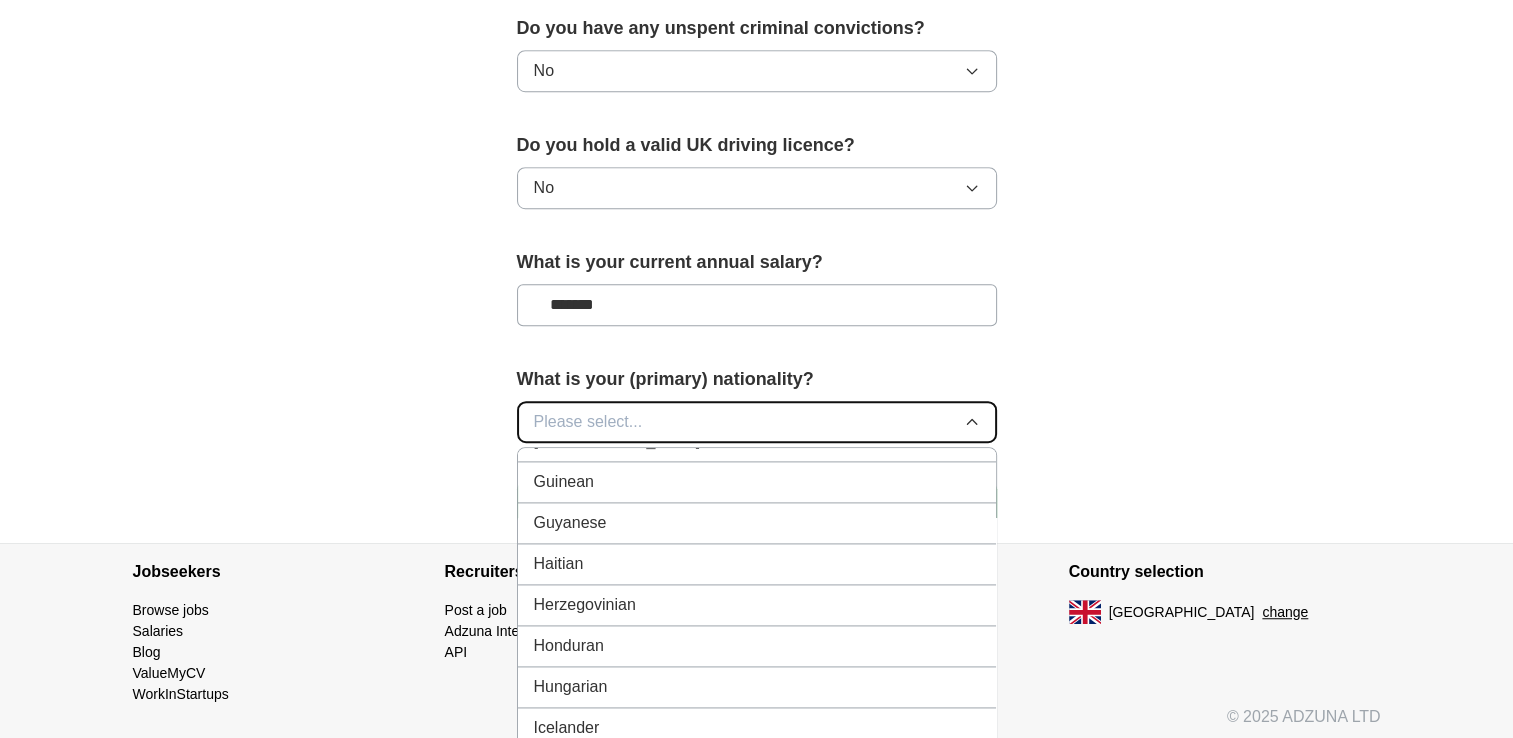 scroll, scrollTop: 3130, scrollLeft: 0, axis: vertical 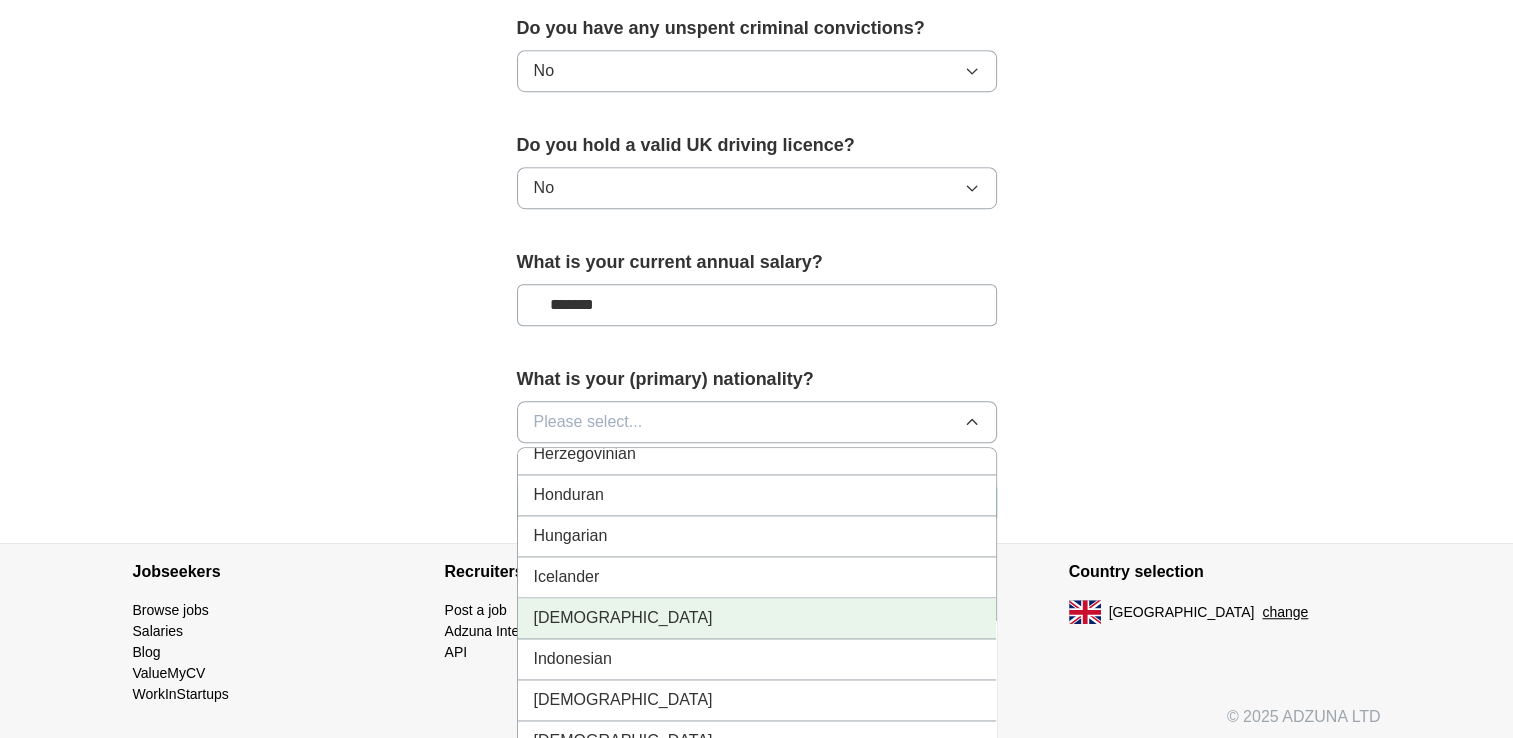 click on "[DEMOGRAPHIC_DATA]" at bounding box center (757, 618) 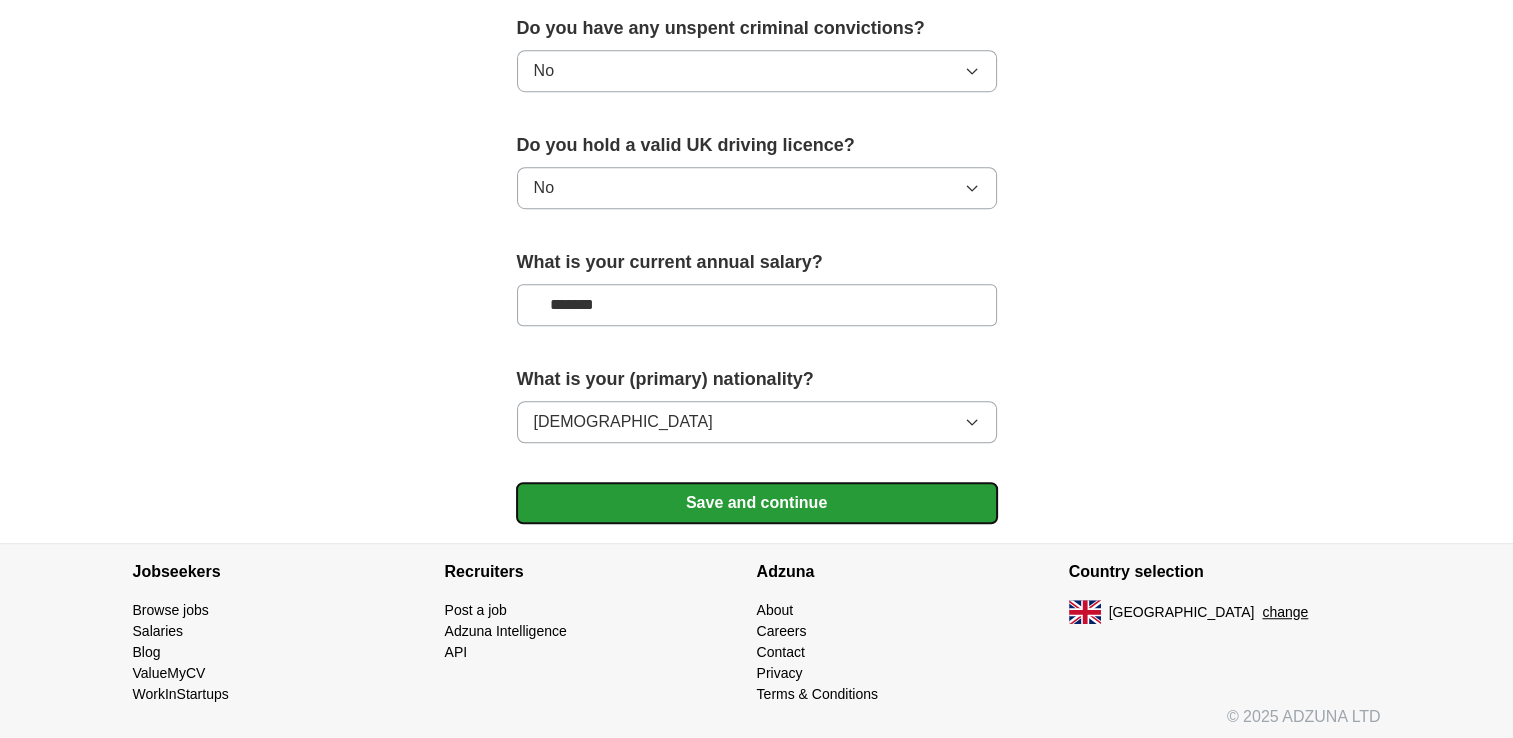 click on "Save and continue" at bounding box center (757, 503) 